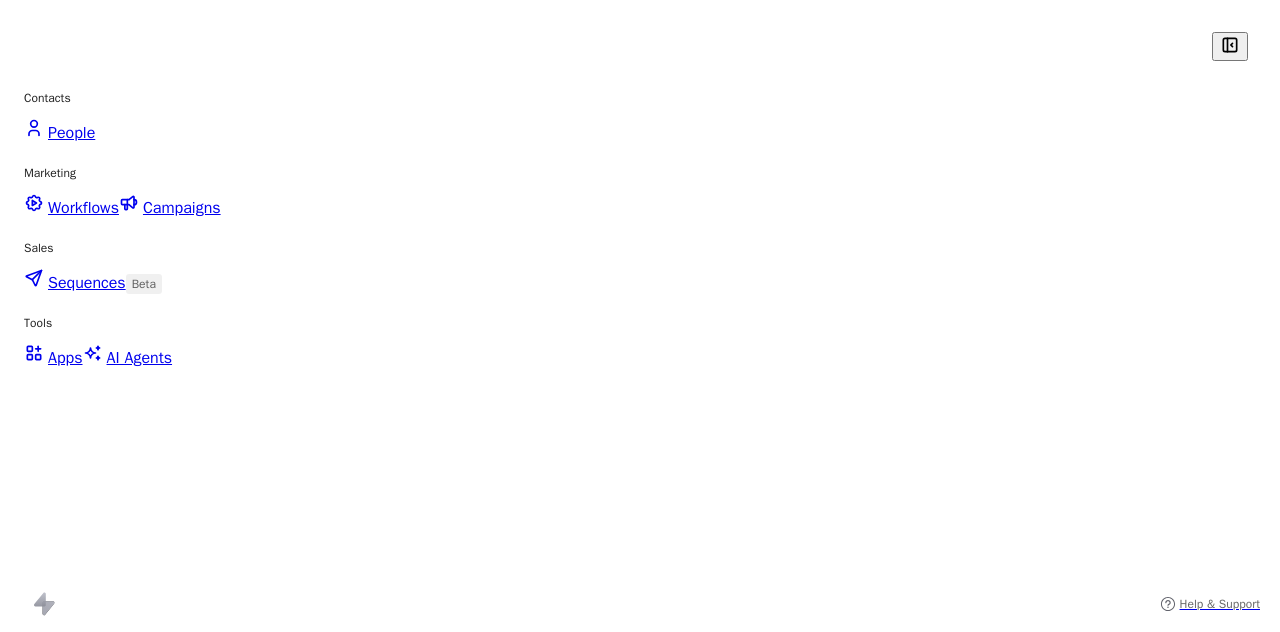 scroll, scrollTop: 0, scrollLeft: 0, axis: both 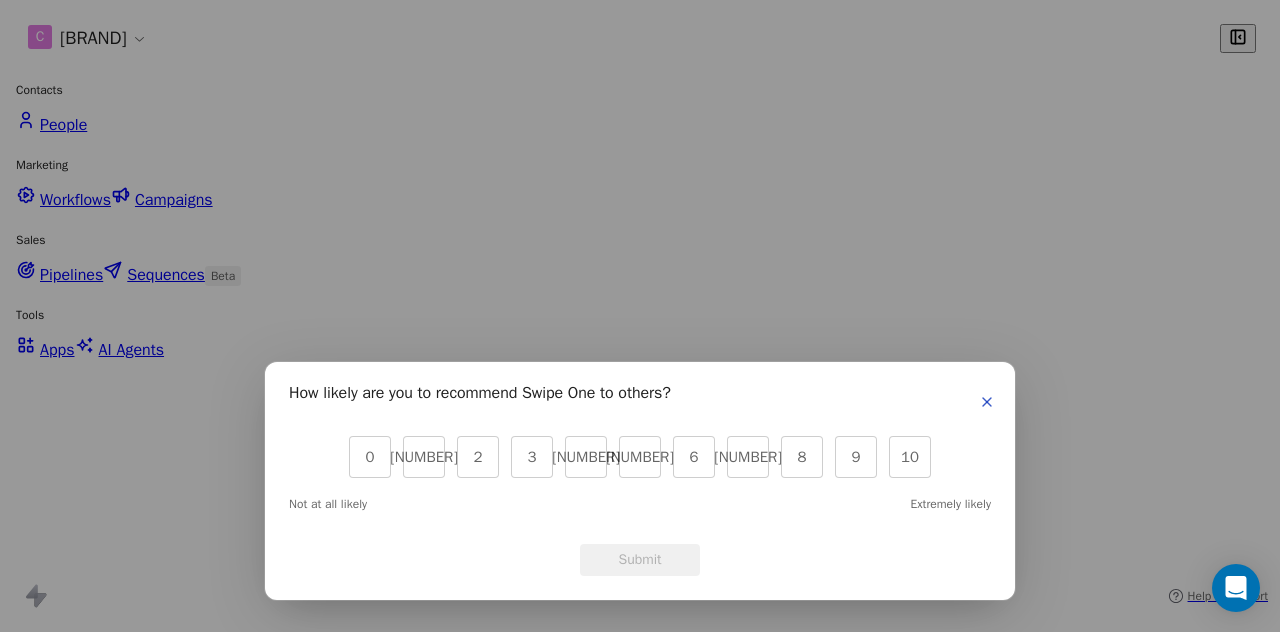 click at bounding box center [987, 402] 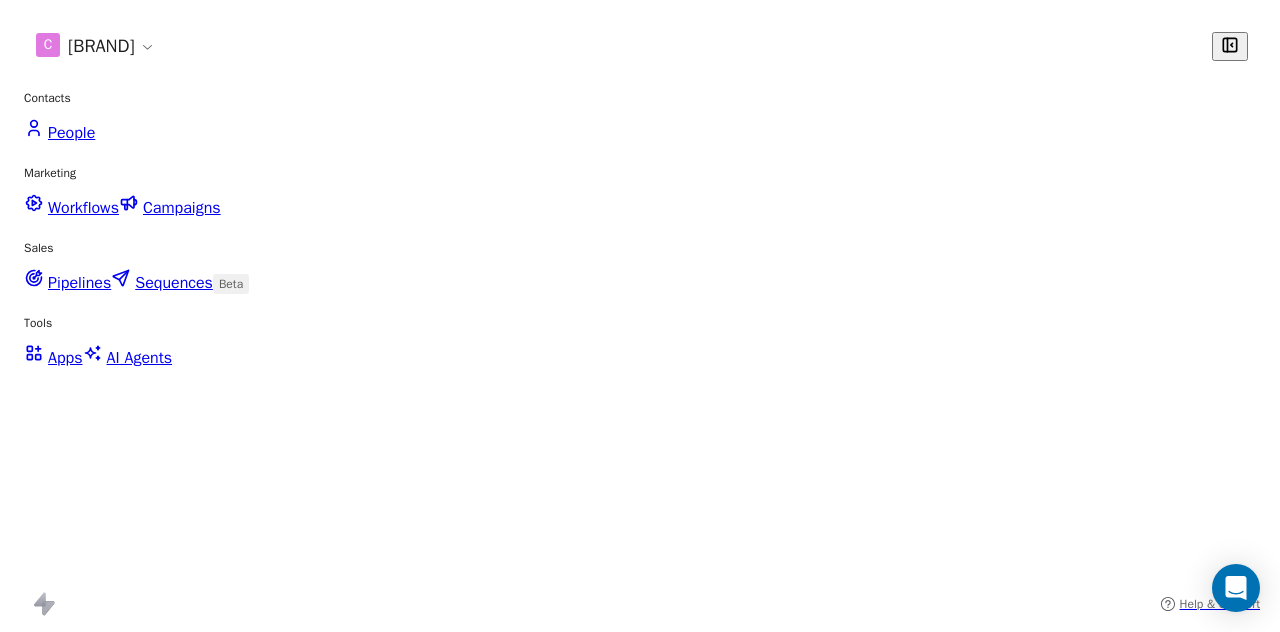 scroll, scrollTop: 16, scrollLeft: 16, axis: both 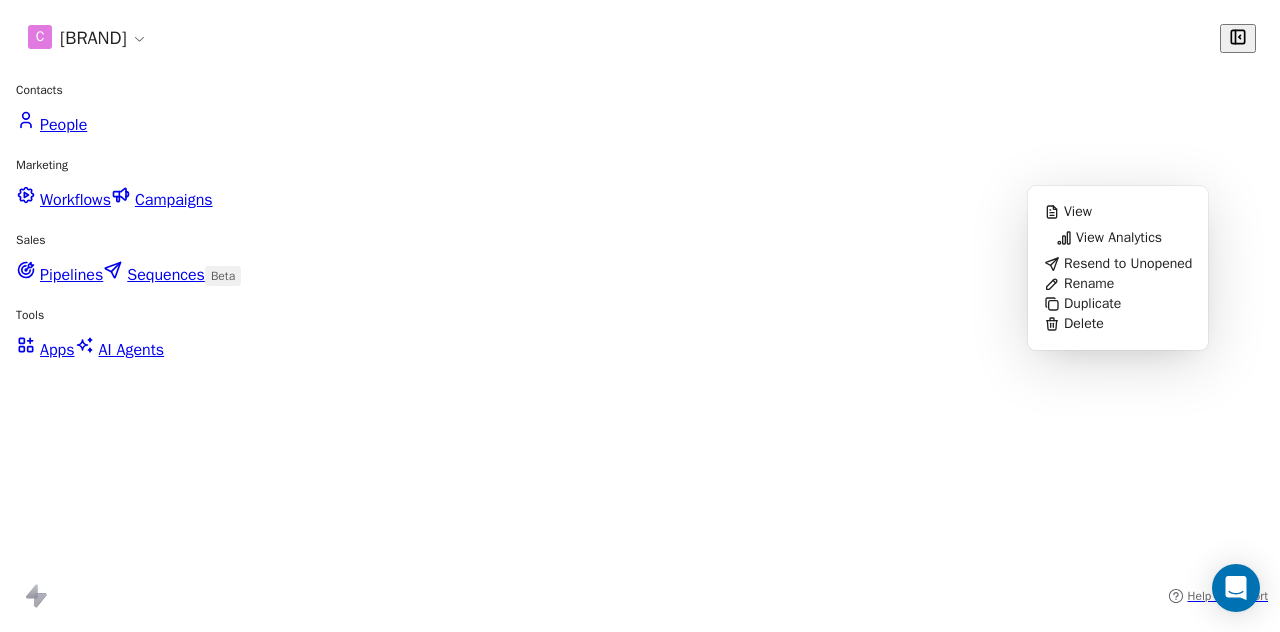 click on "View Analytics" at bounding box center [1119, 238] 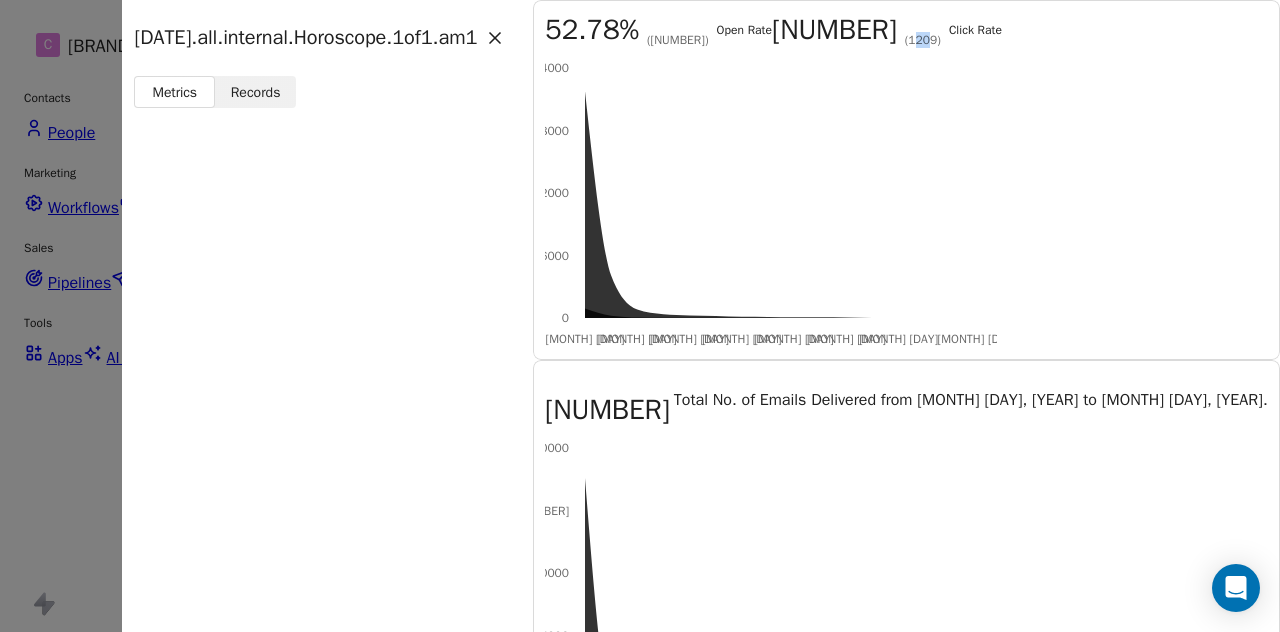 drag, startPoint x: 548, startPoint y: 211, endPoint x: 566, endPoint y: 209, distance: 18.110771 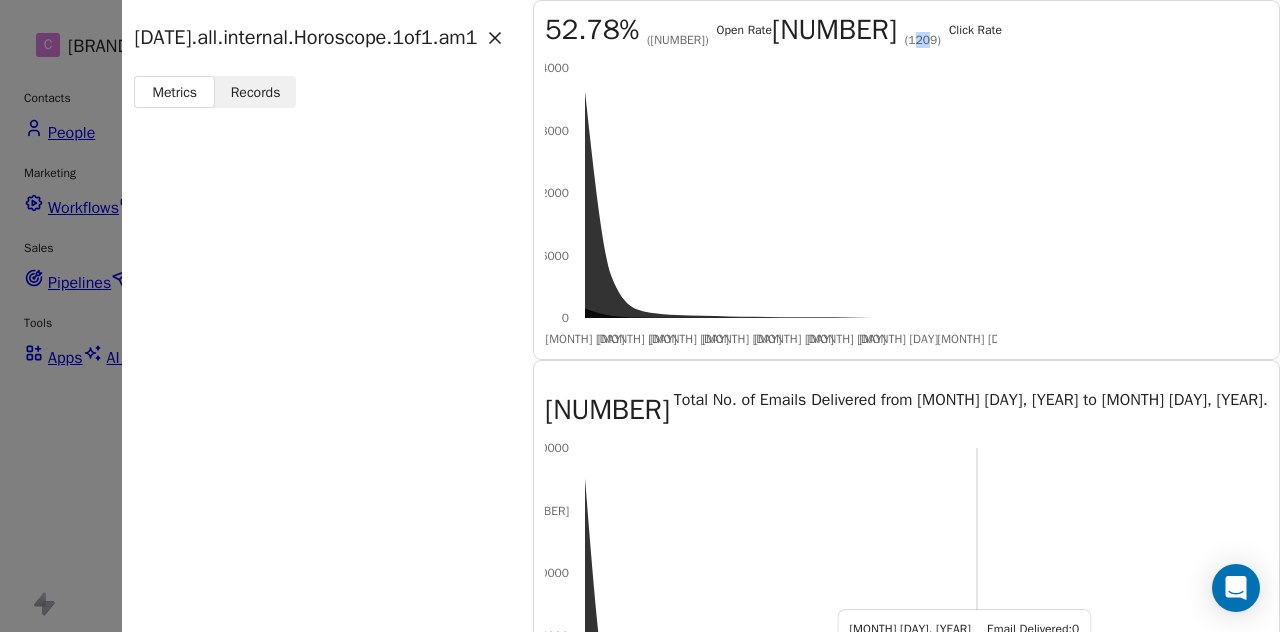 scroll, scrollTop: 466, scrollLeft: 0, axis: vertical 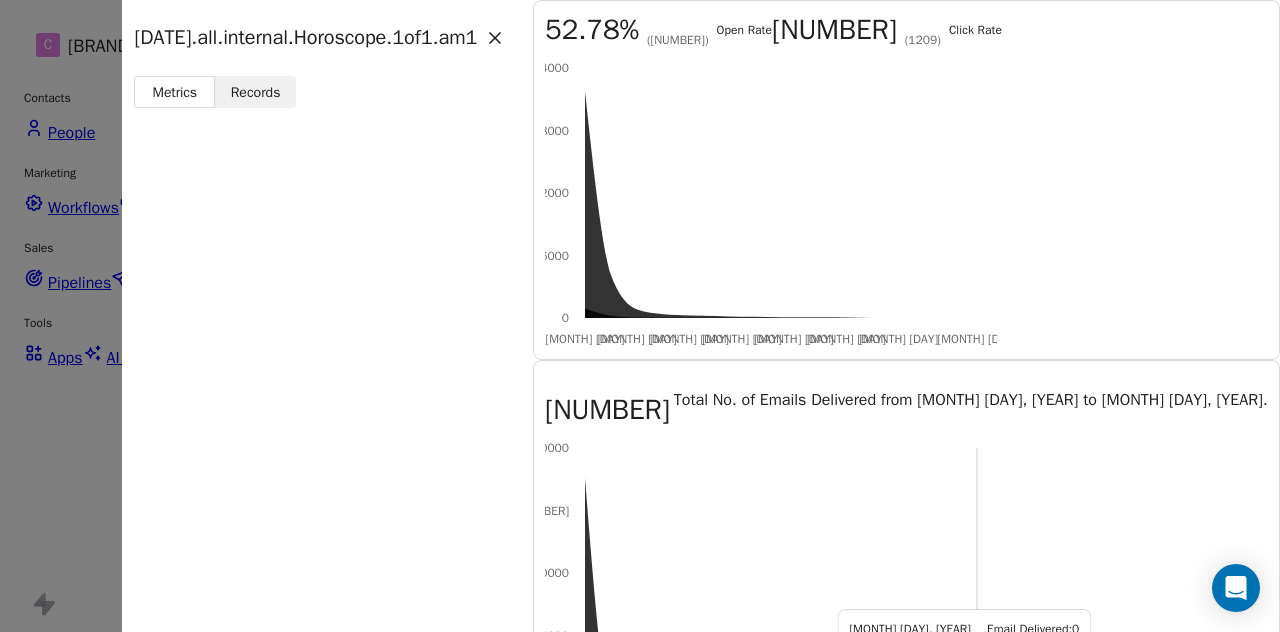 click at bounding box center [495, 38] 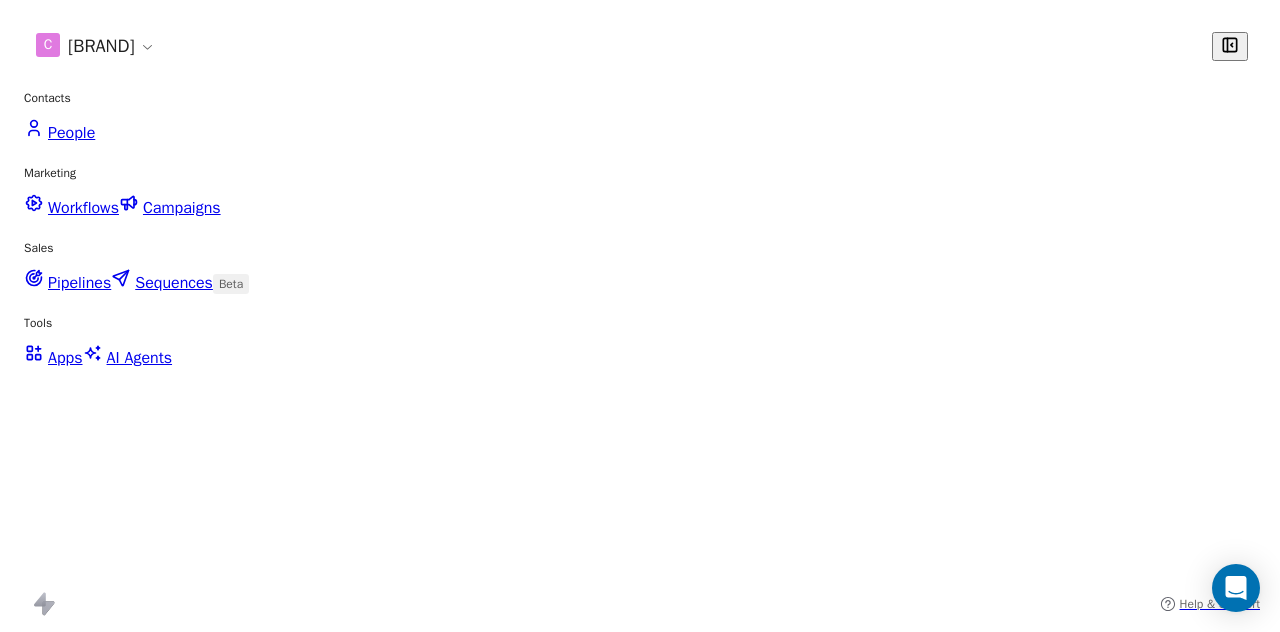 click at bounding box center (1215, 839) 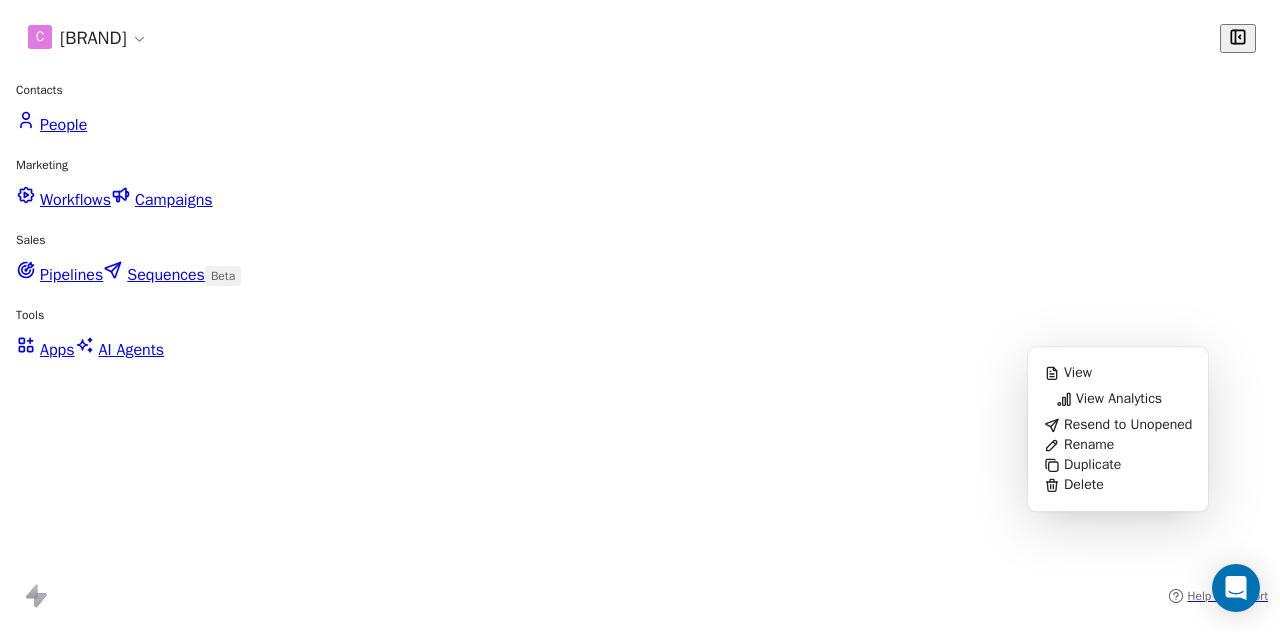 click on "View Analytics" at bounding box center [1119, 399] 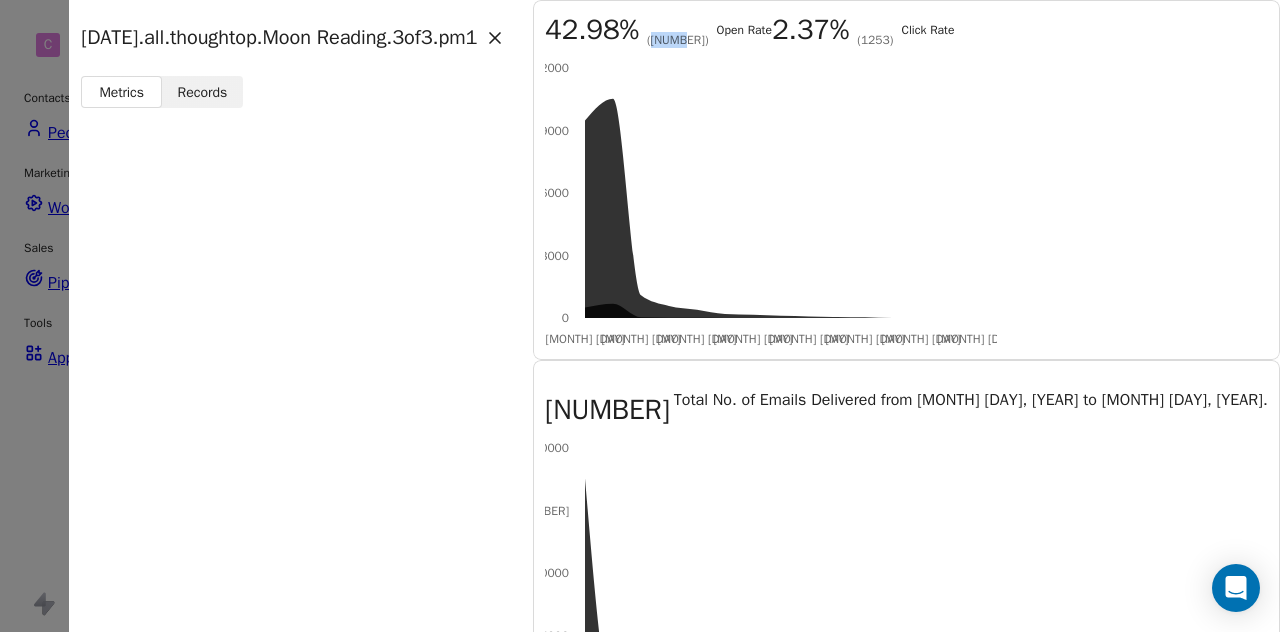 drag, startPoint x: 326, startPoint y: 208, endPoint x: 356, endPoint y: 211, distance: 30.149628 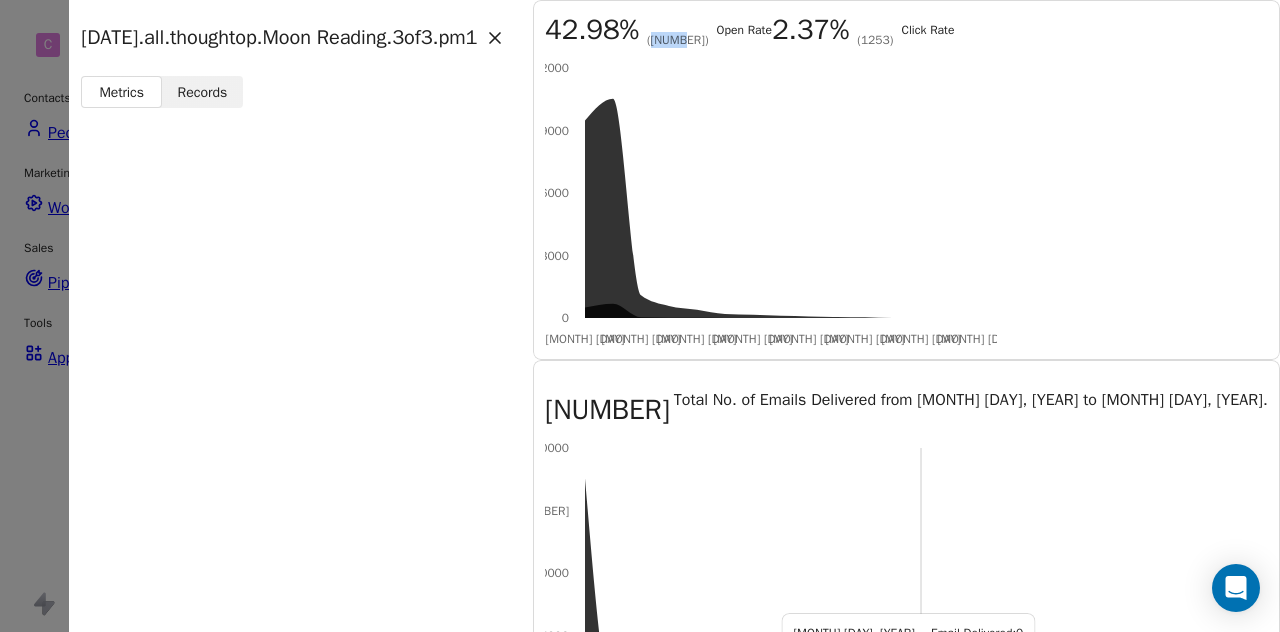 scroll, scrollTop: 466, scrollLeft: 0, axis: vertical 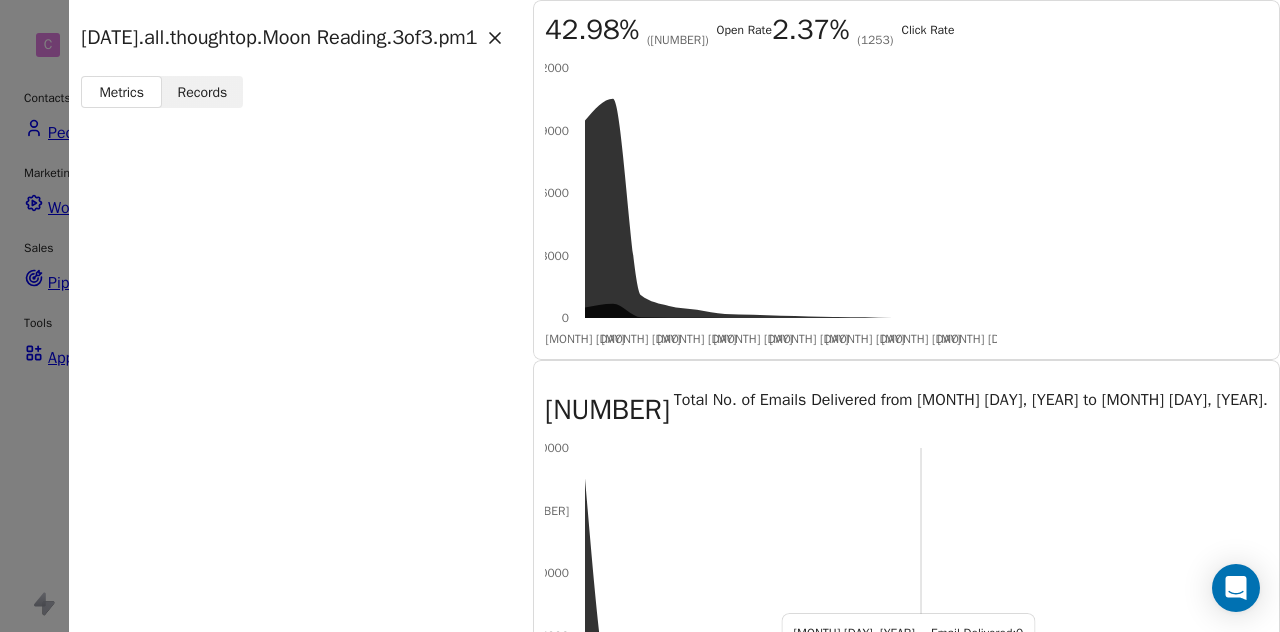 click at bounding box center [495, 38] 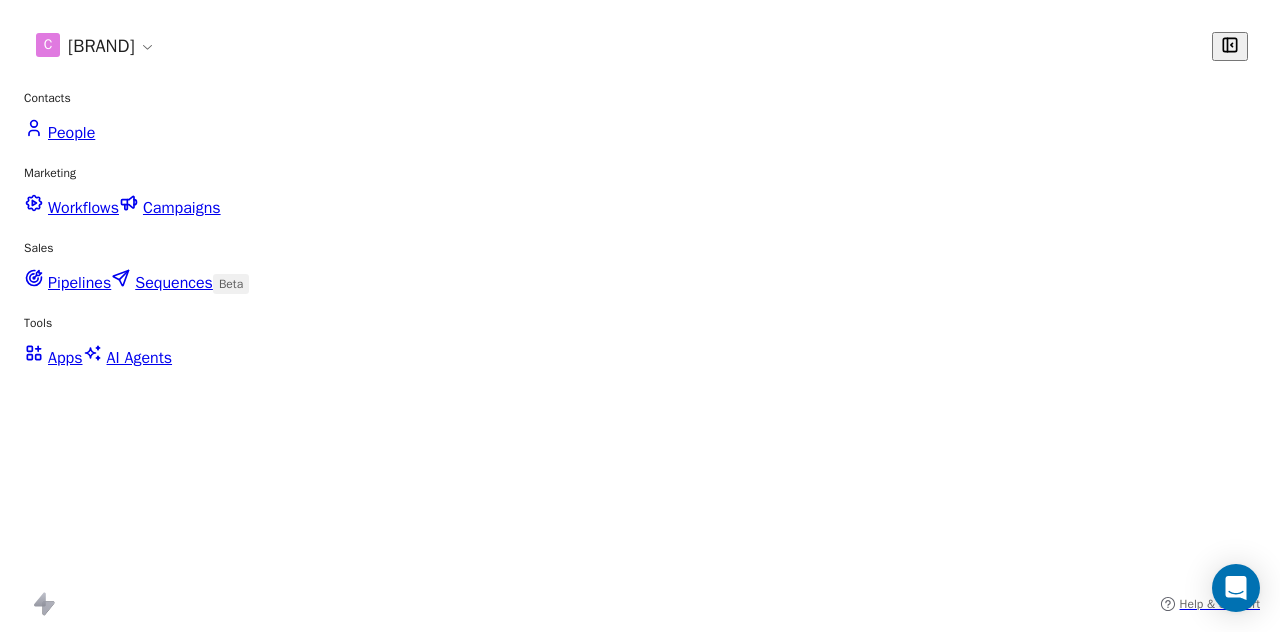 click at bounding box center (1215, 839) 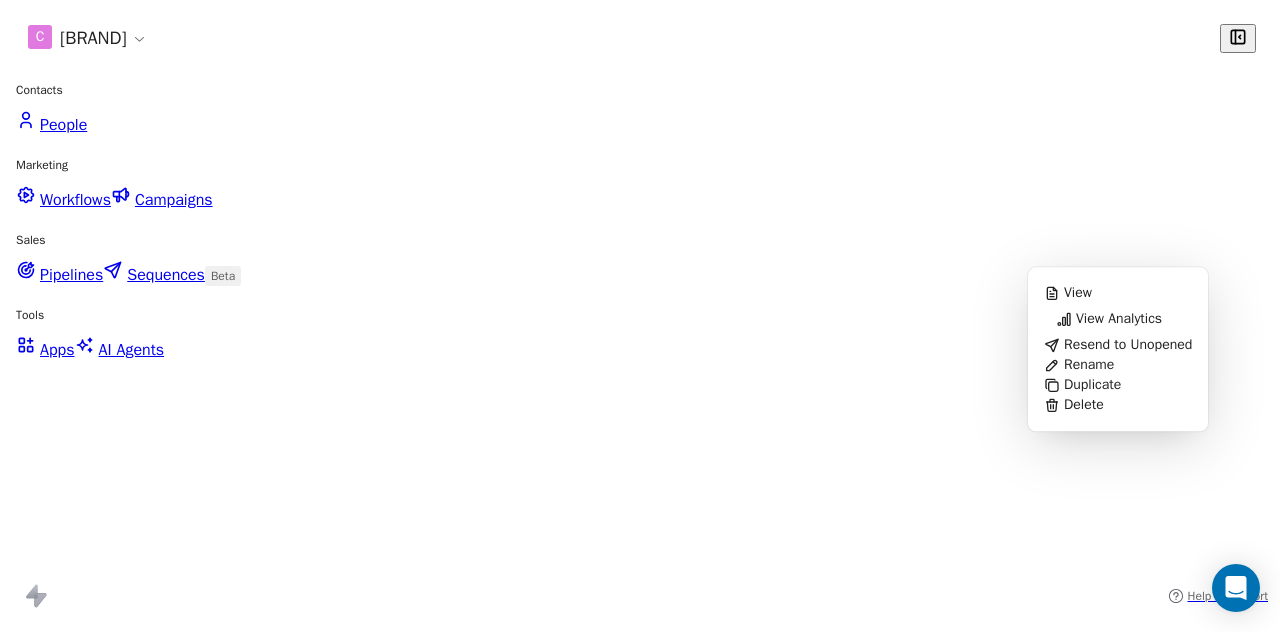 click on "View Analytics" at bounding box center [1119, 319] 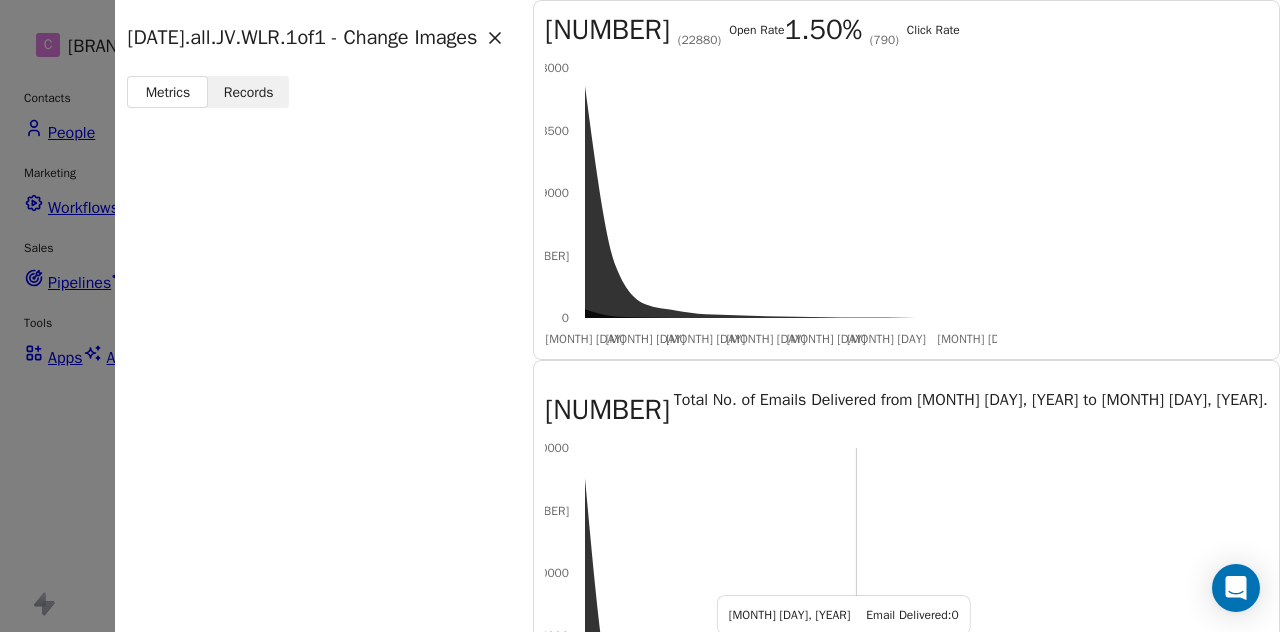click at bounding box center (495, 38) 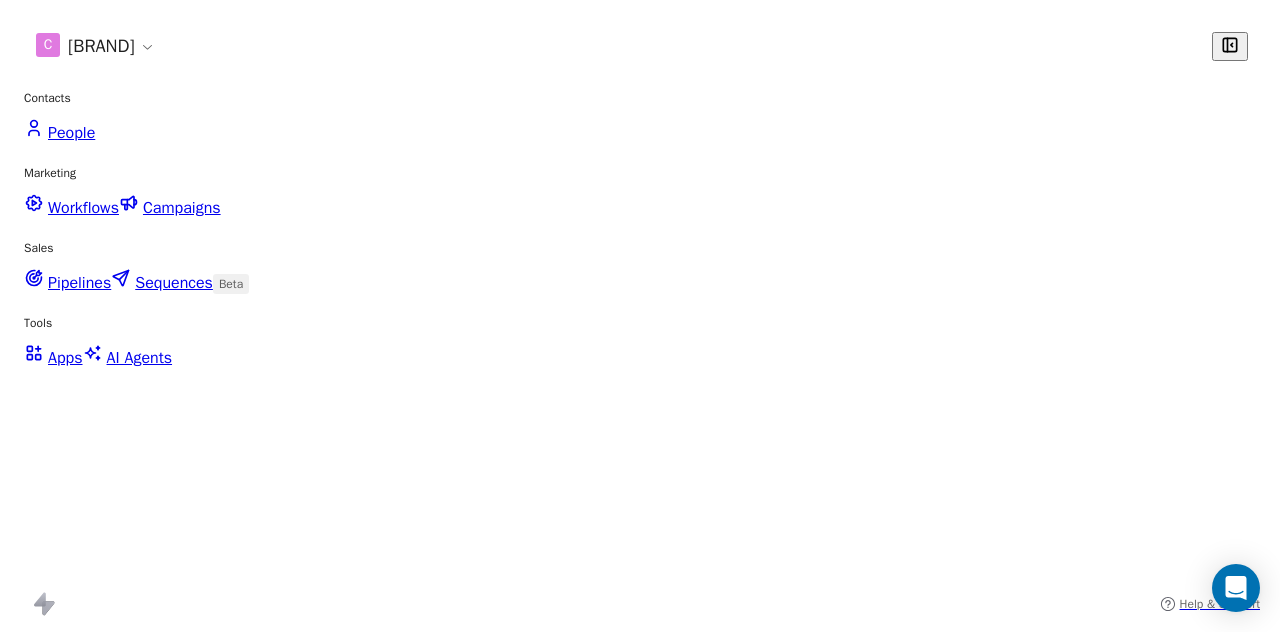 click at bounding box center [1215, 839] 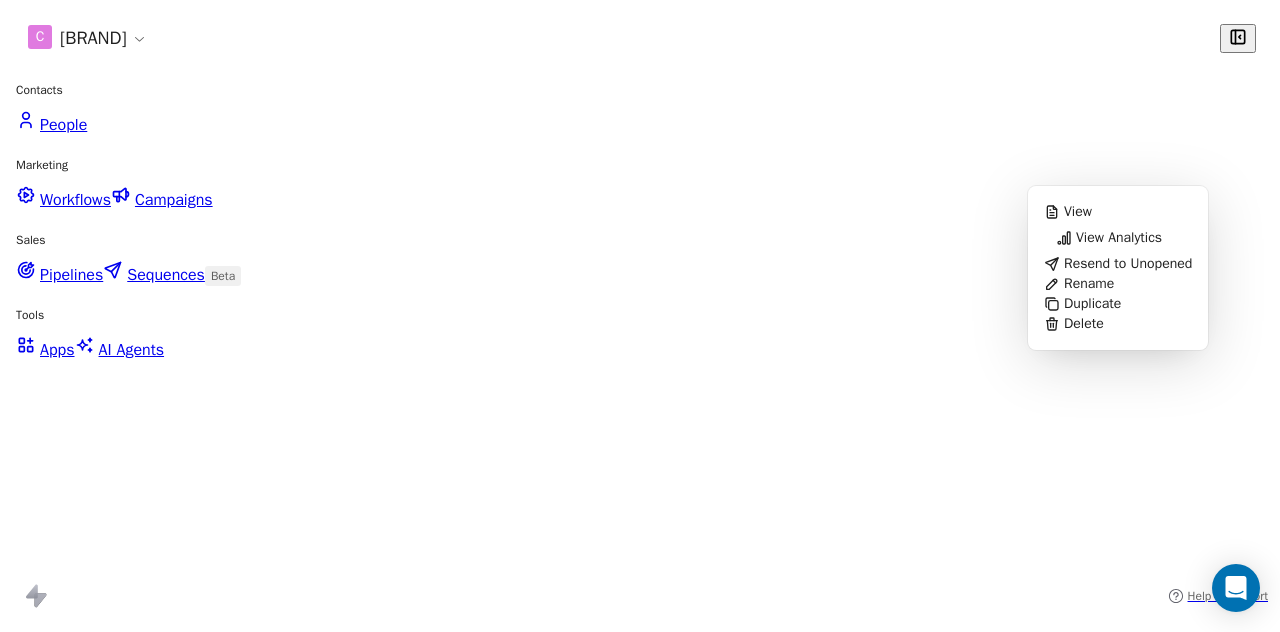click on "View Analytics" at bounding box center [1119, 238] 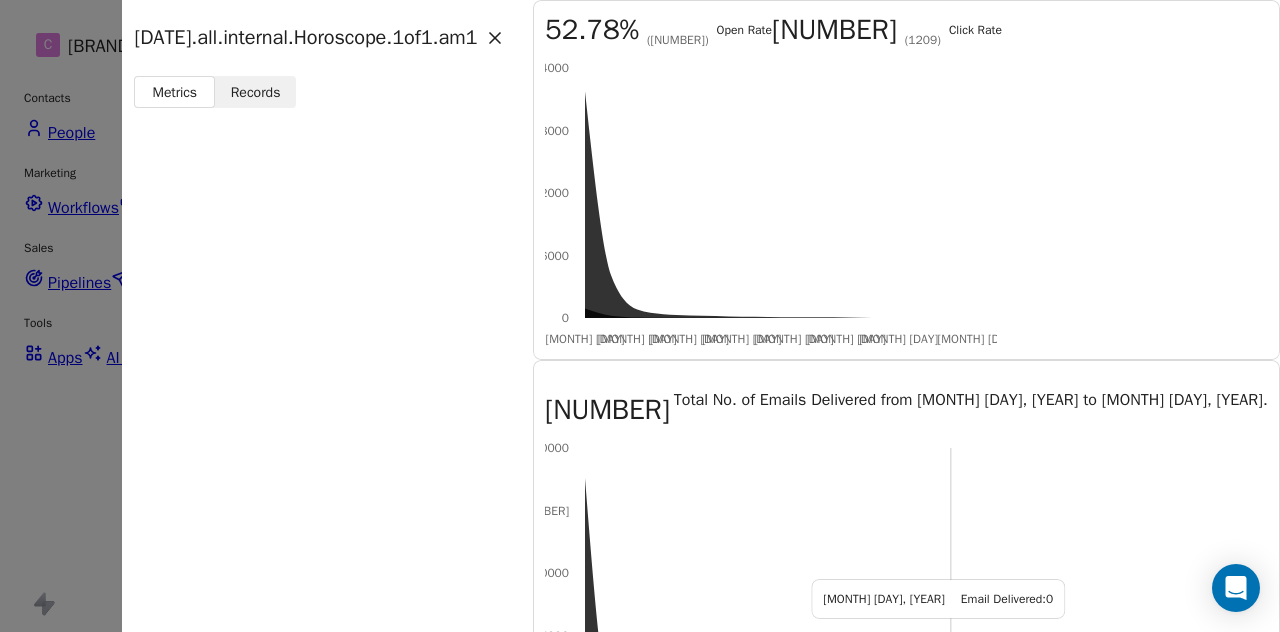 scroll, scrollTop: 0, scrollLeft: 0, axis: both 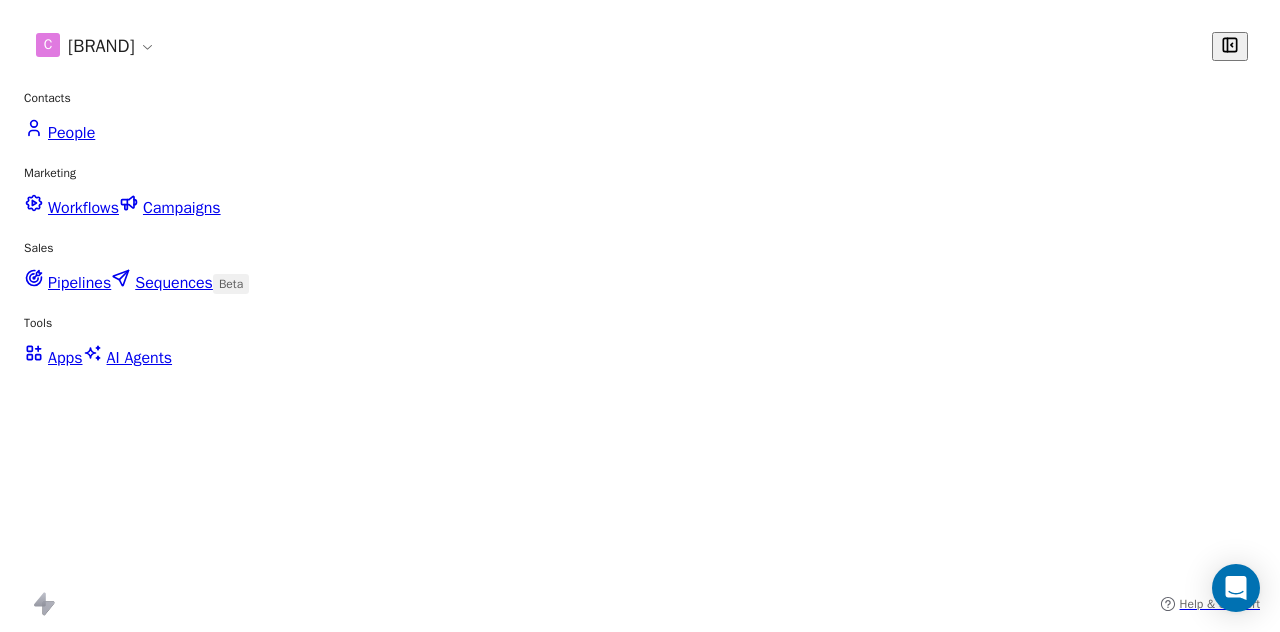 click at bounding box center (1215, 839) 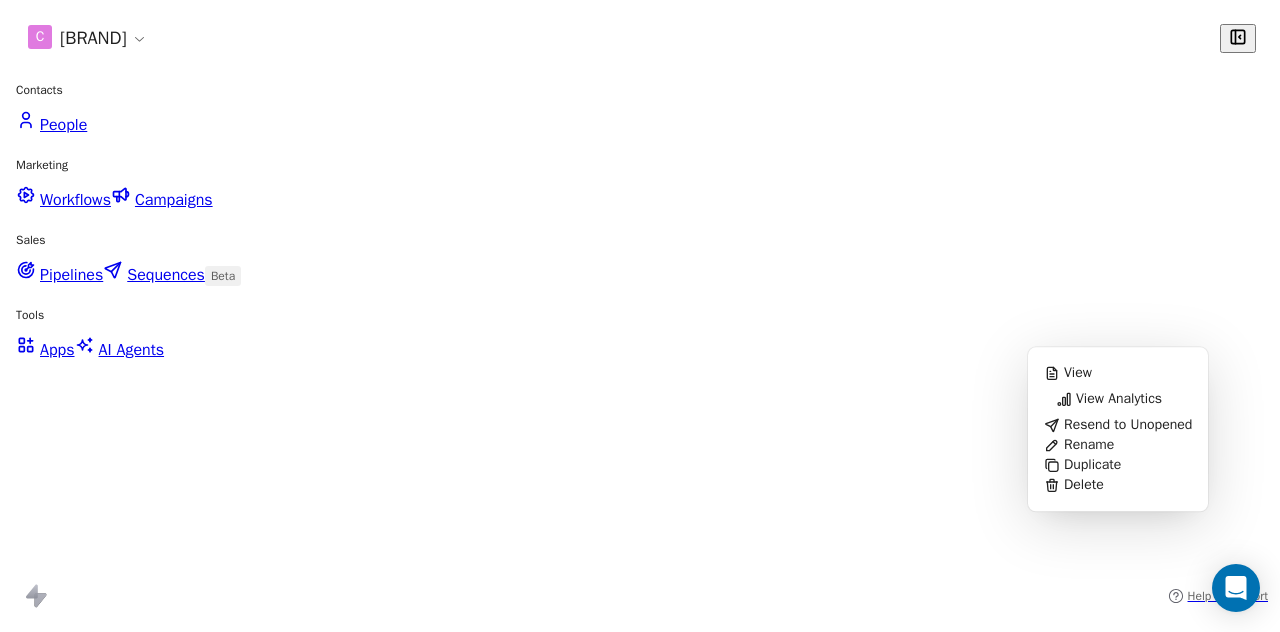 click on "View Analytics" at bounding box center [1119, 399] 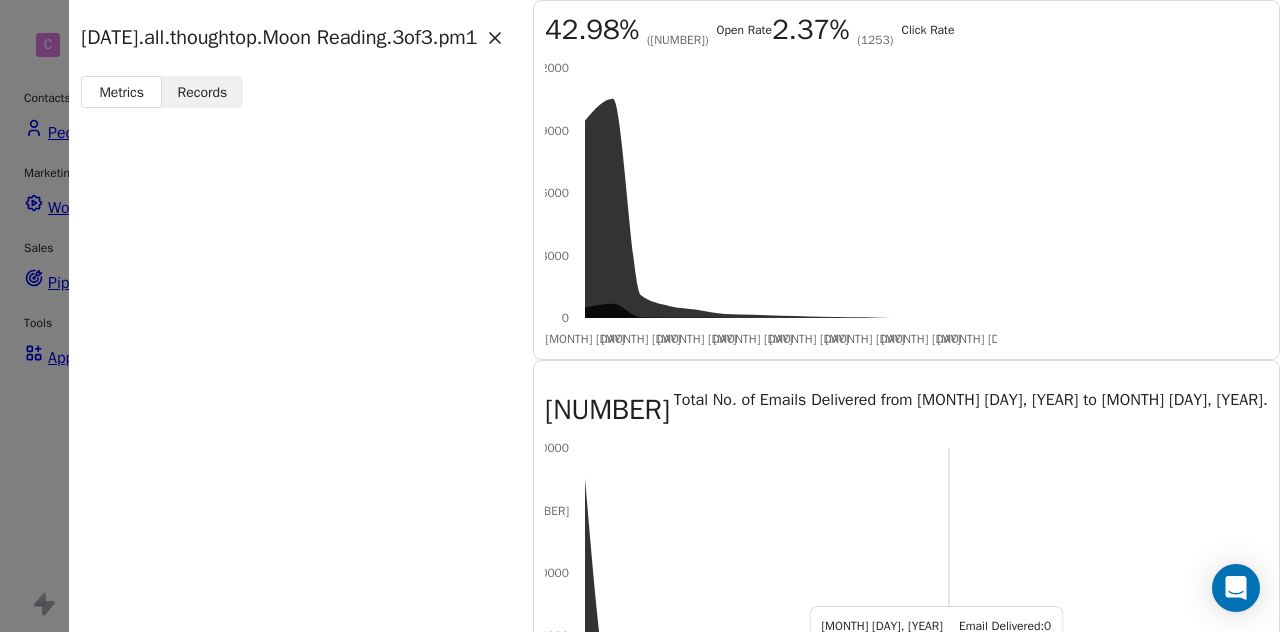 scroll, scrollTop: 272, scrollLeft: 0, axis: vertical 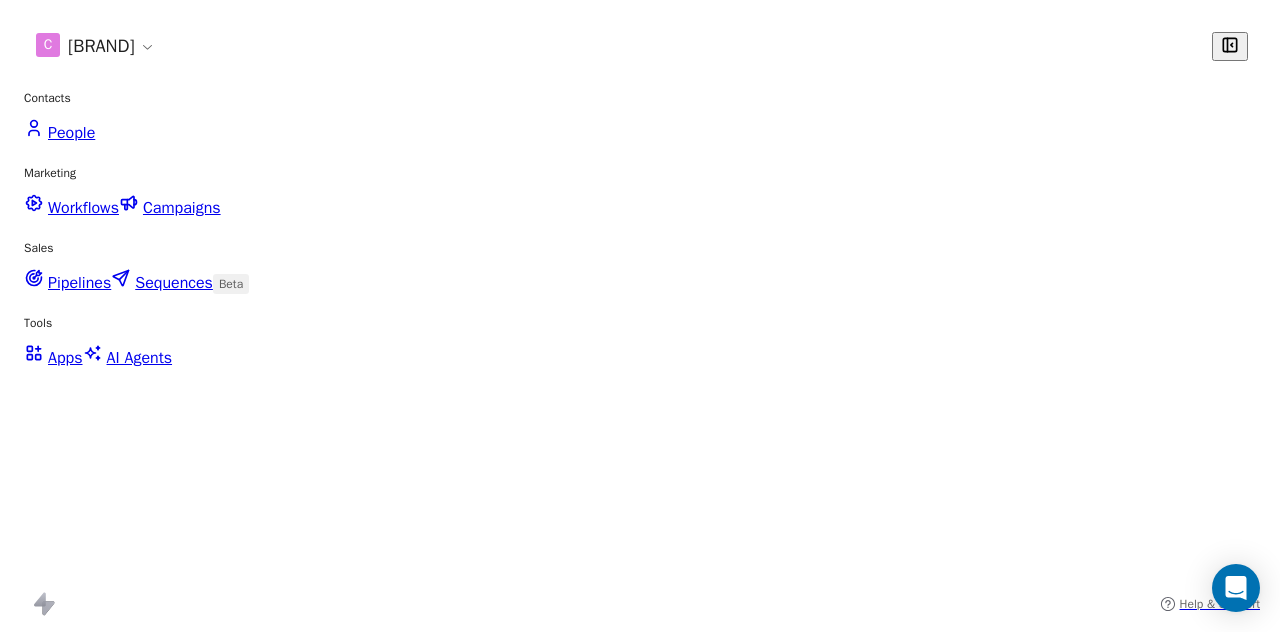 click at bounding box center (1215, 839) 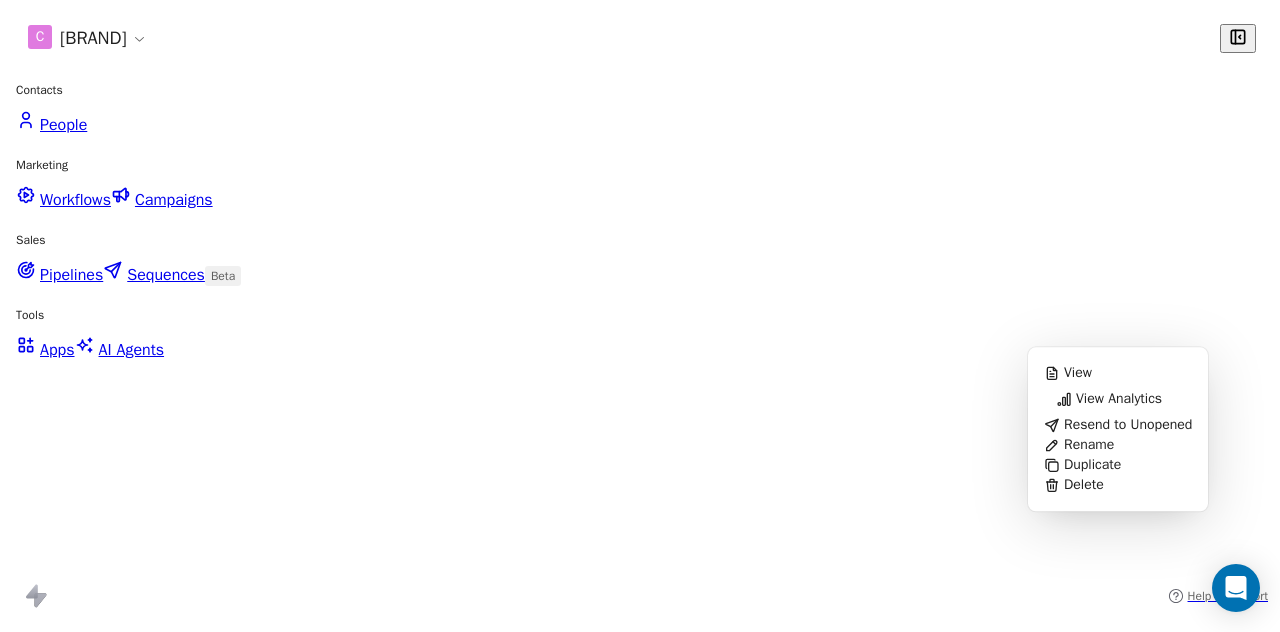 click on "View Analytics" at bounding box center (1119, 399) 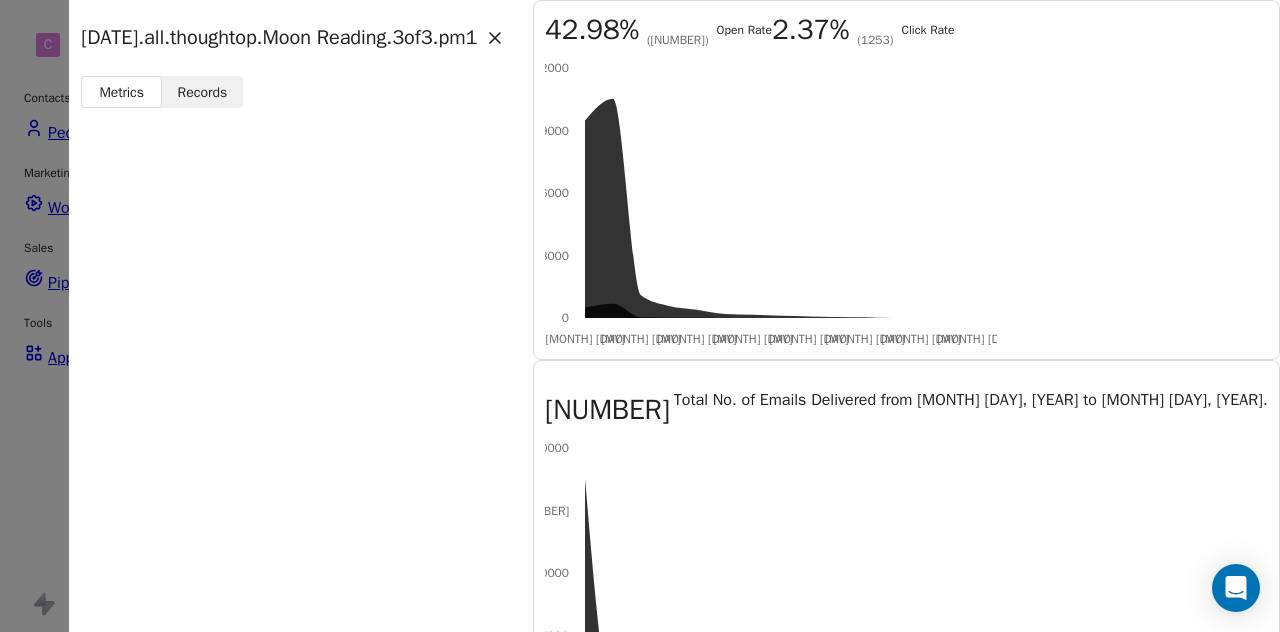 click at bounding box center (495, 38) 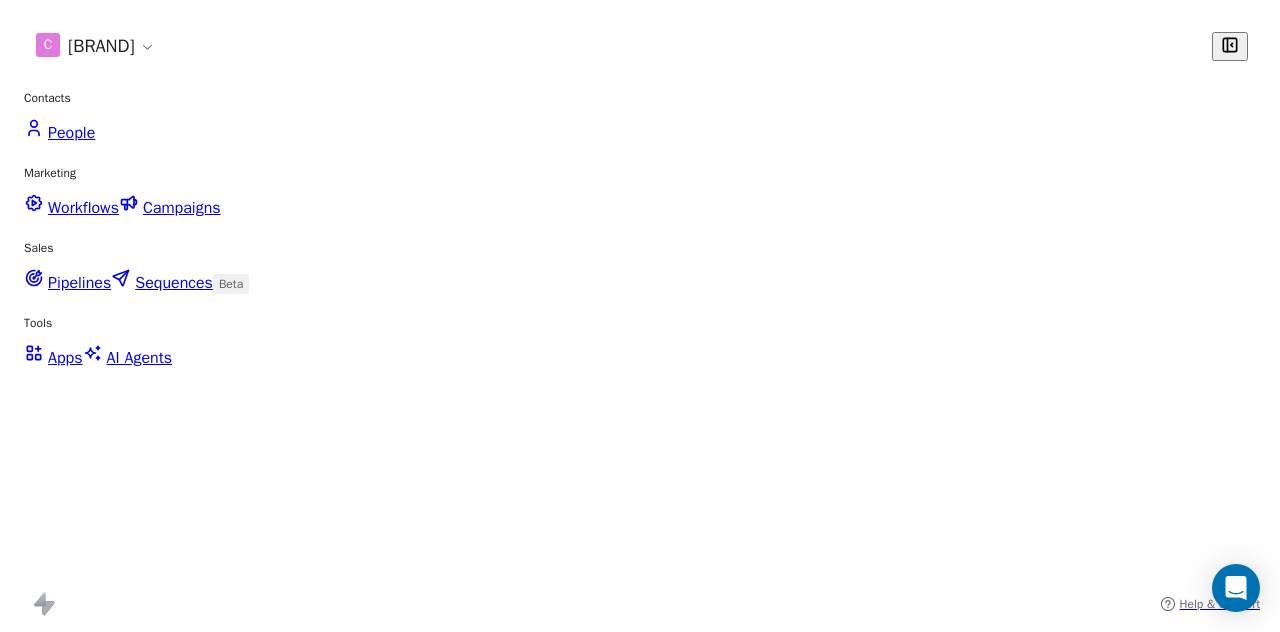 click at bounding box center (1215, 839) 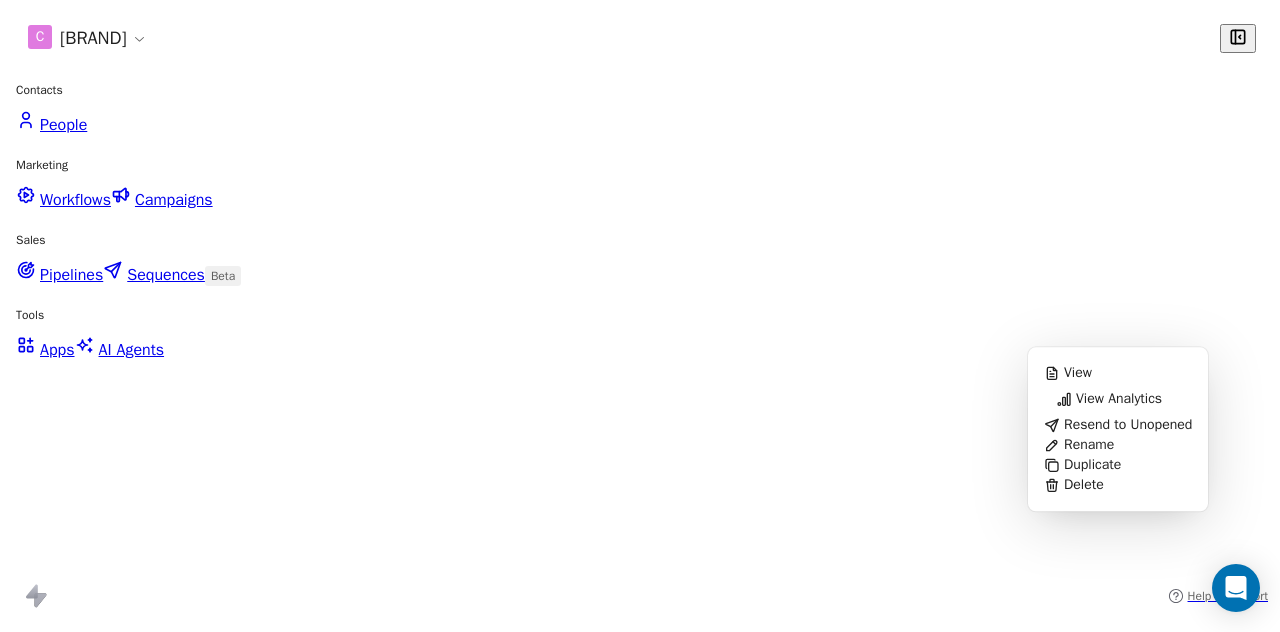 click on "View Analytics" at bounding box center (1119, 399) 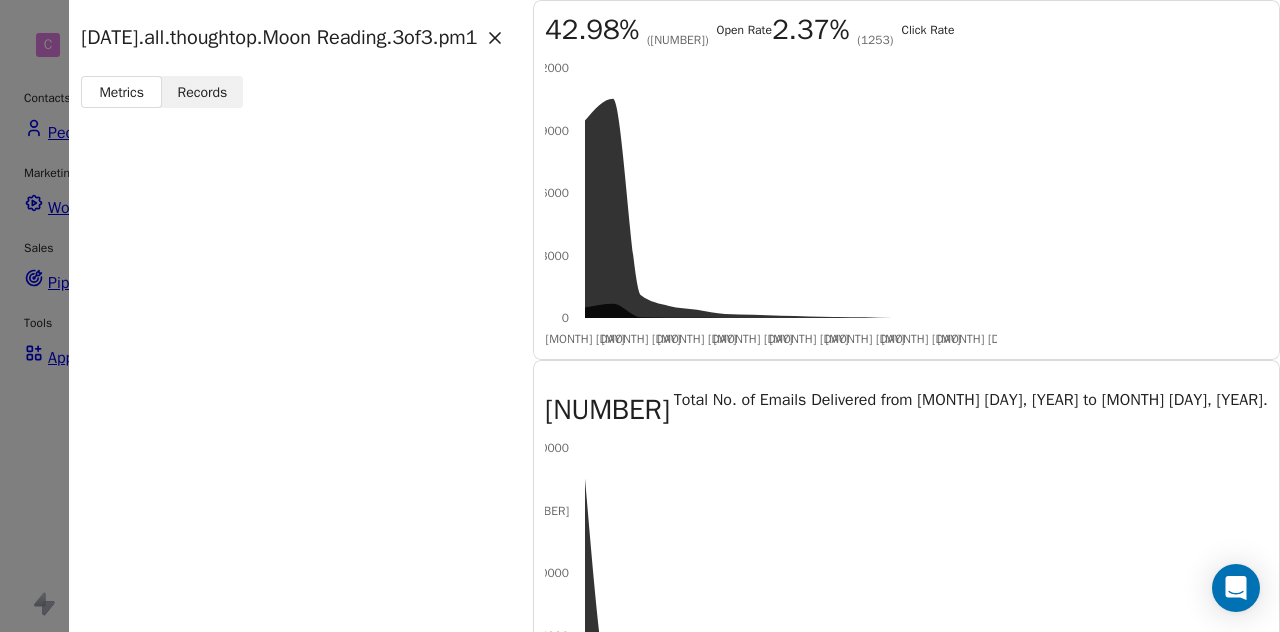click at bounding box center (495, 38) 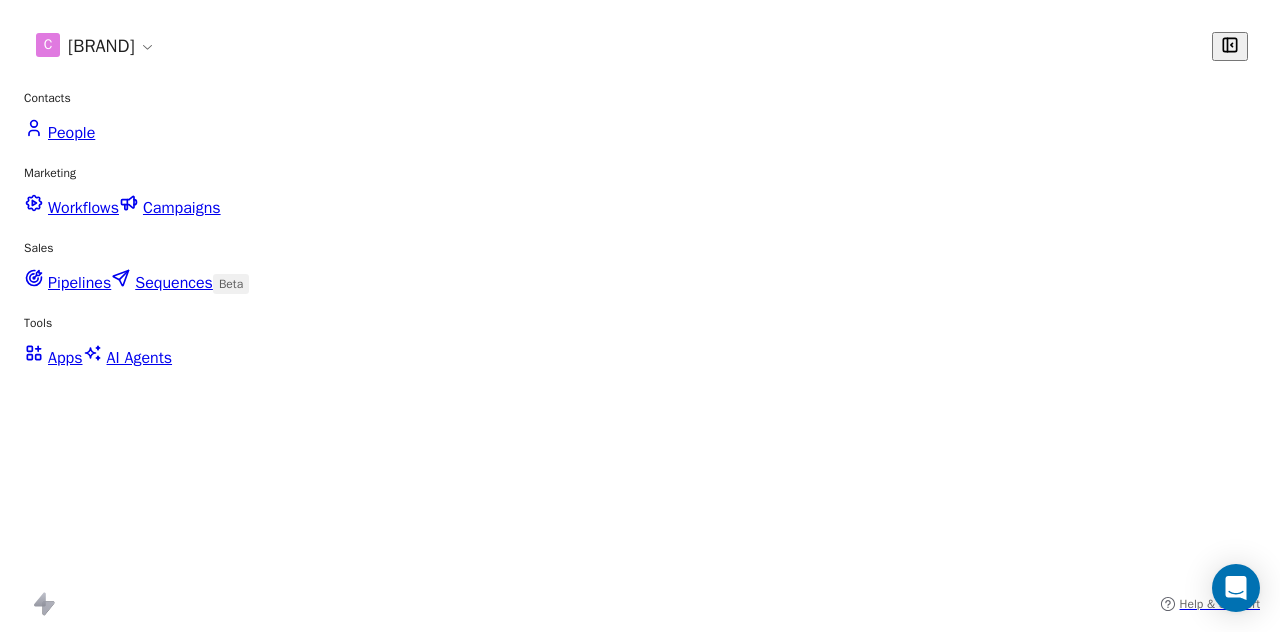 click at bounding box center (1215, 839) 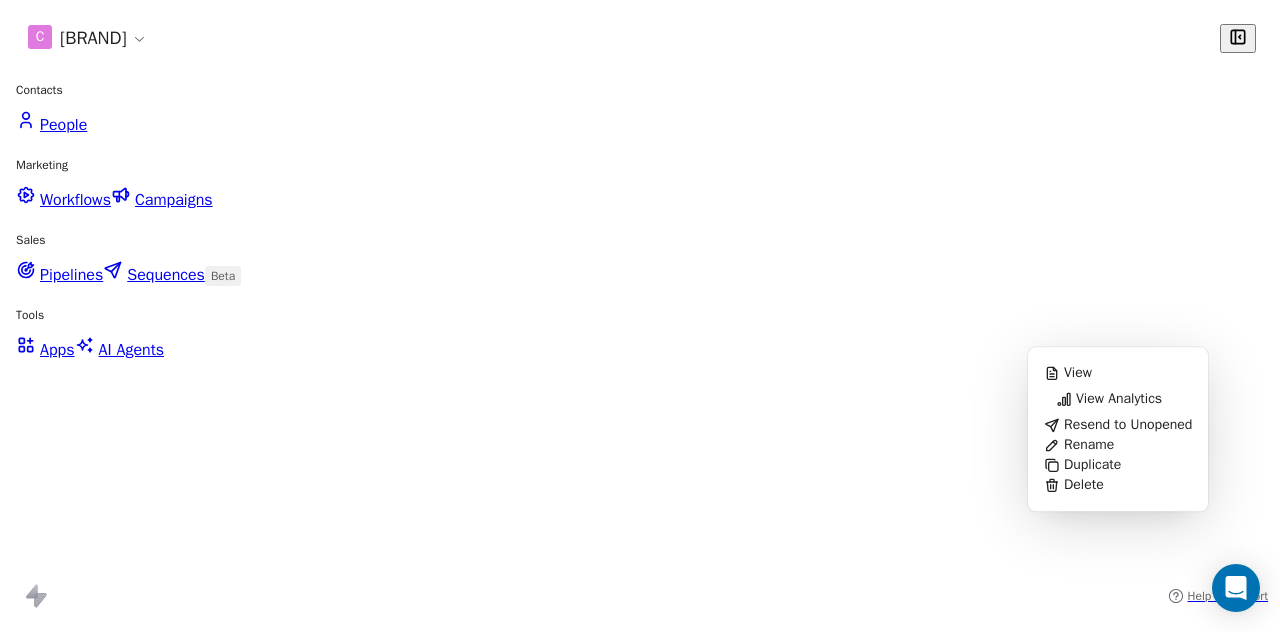 click on "View Analytics" at bounding box center [1119, 399] 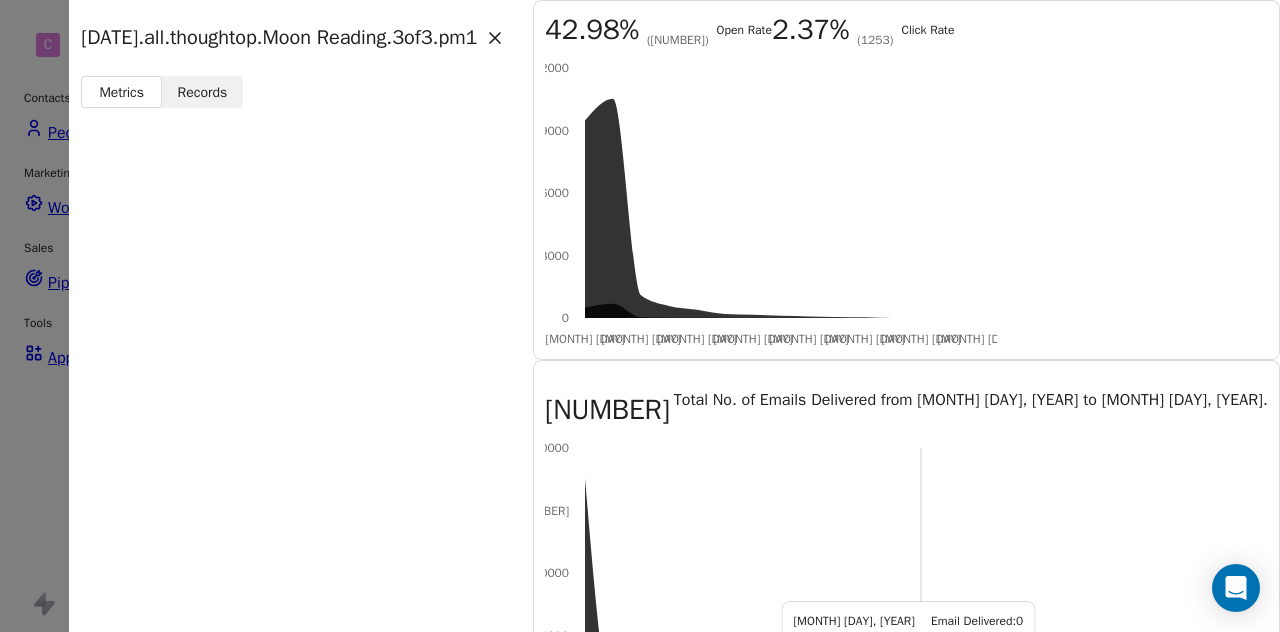 scroll, scrollTop: 425, scrollLeft: 0, axis: vertical 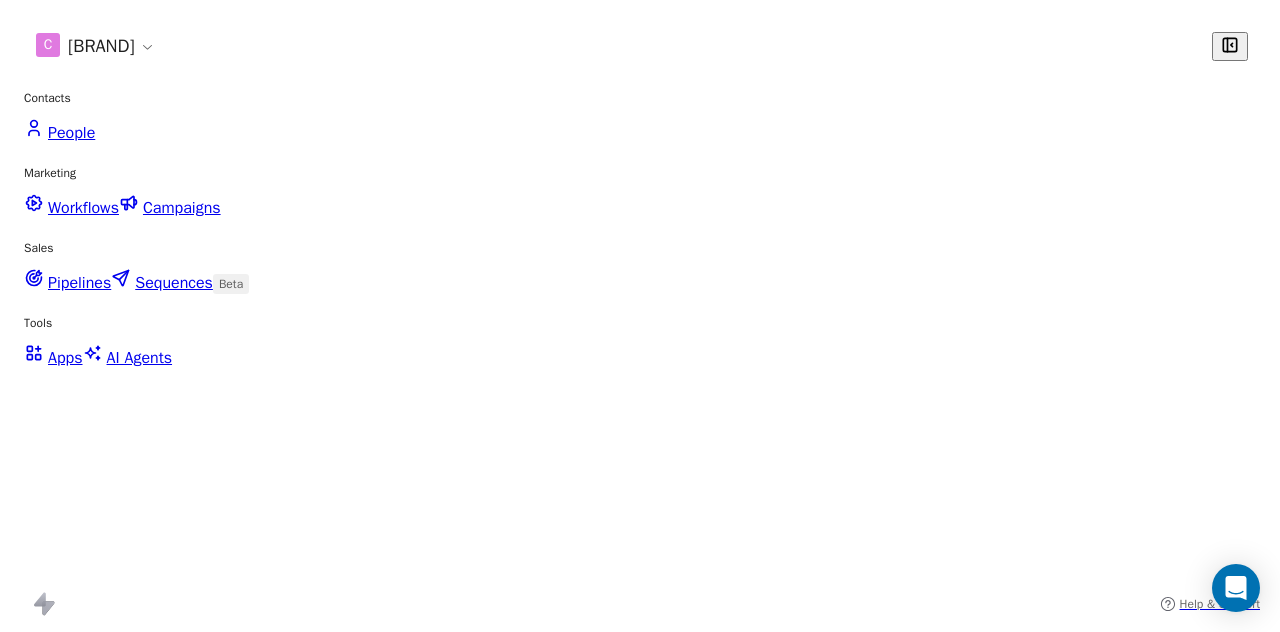 click on "Next" at bounding box center (1206, 1538) 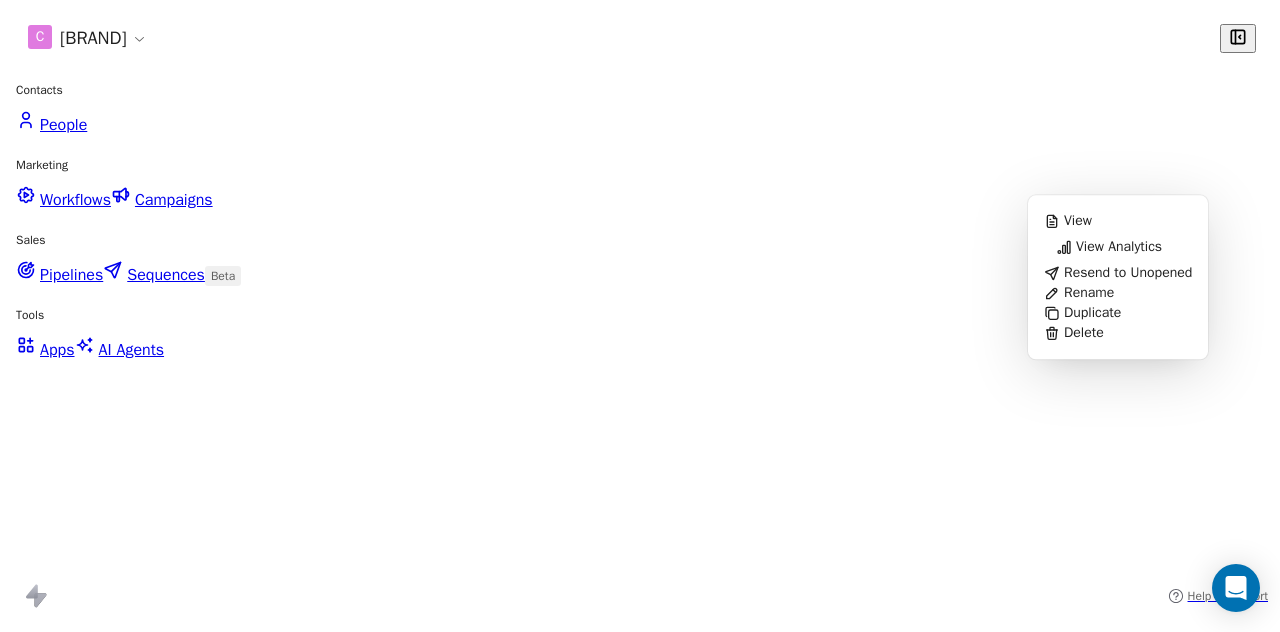 click on "View Analytics" at bounding box center (1119, 247) 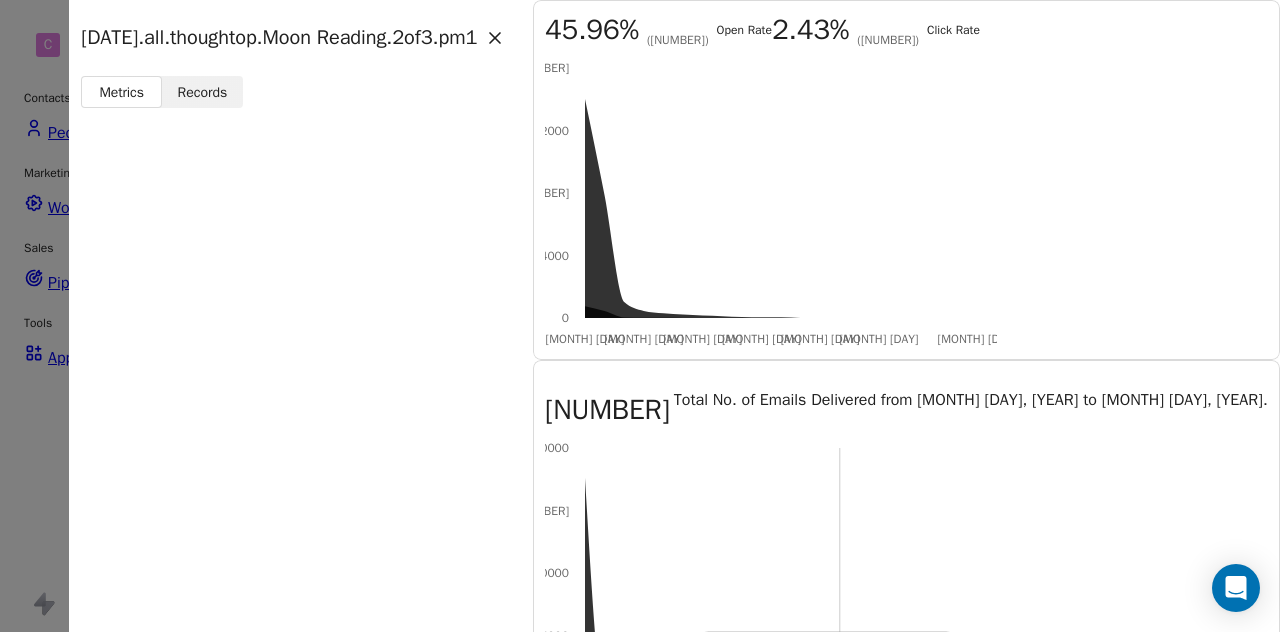 scroll, scrollTop: 378, scrollLeft: 0, axis: vertical 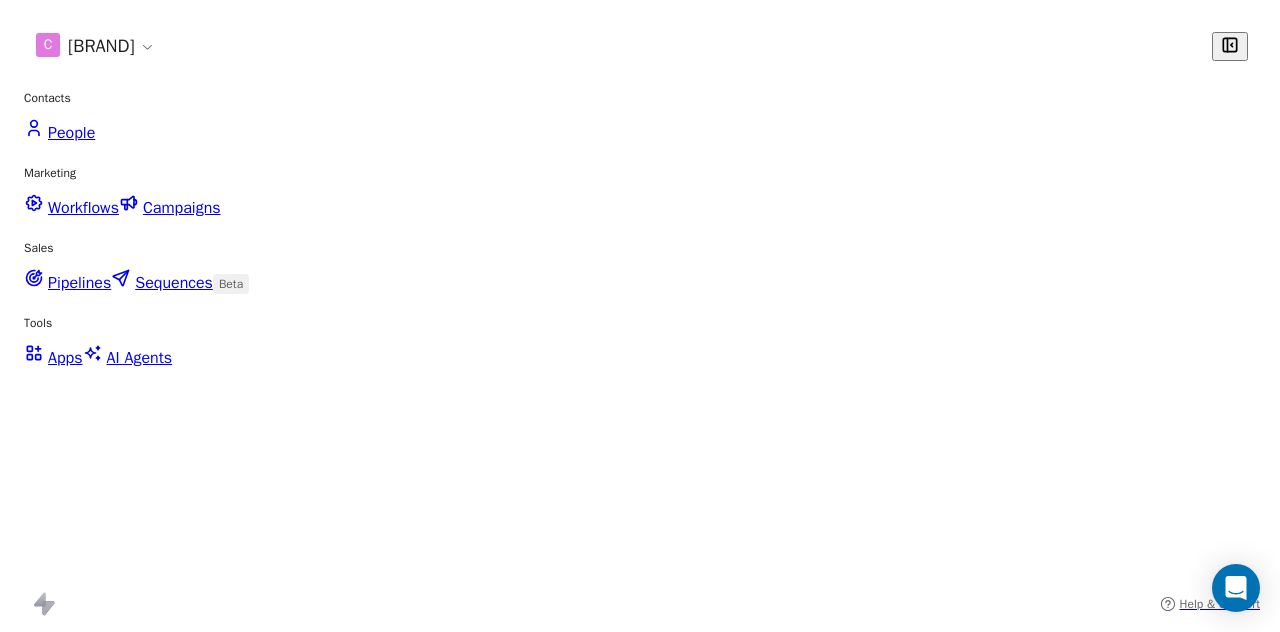 click at bounding box center (1215, 839) 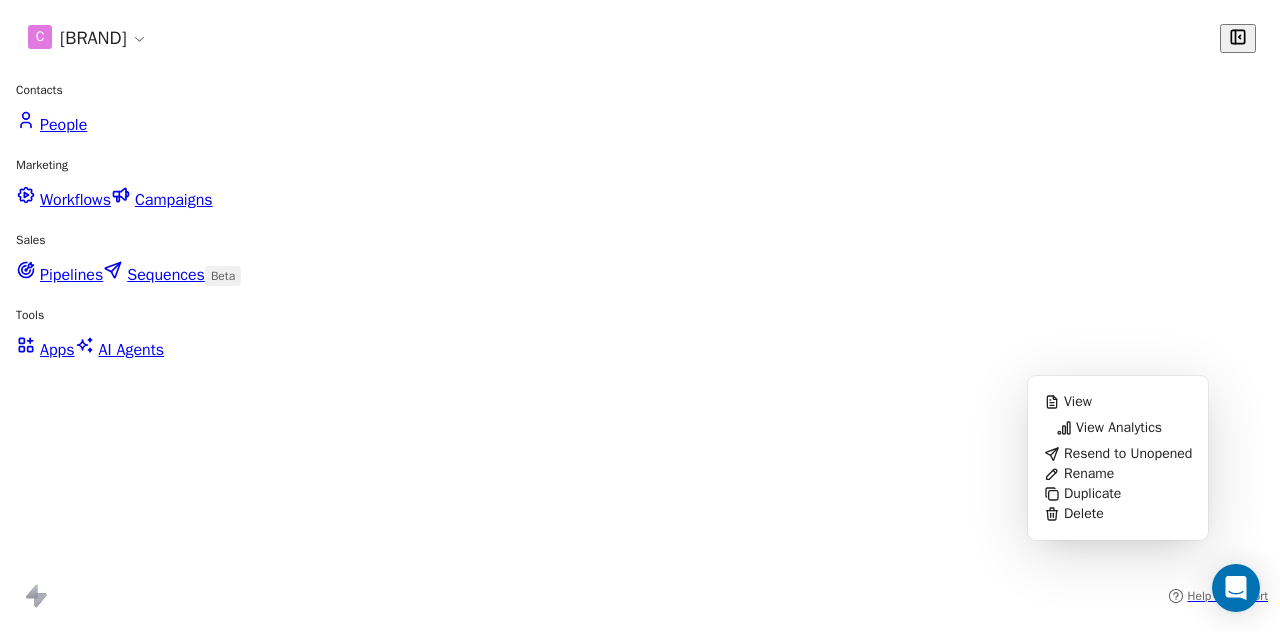click on "View Analytics" at bounding box center (1119, 428) 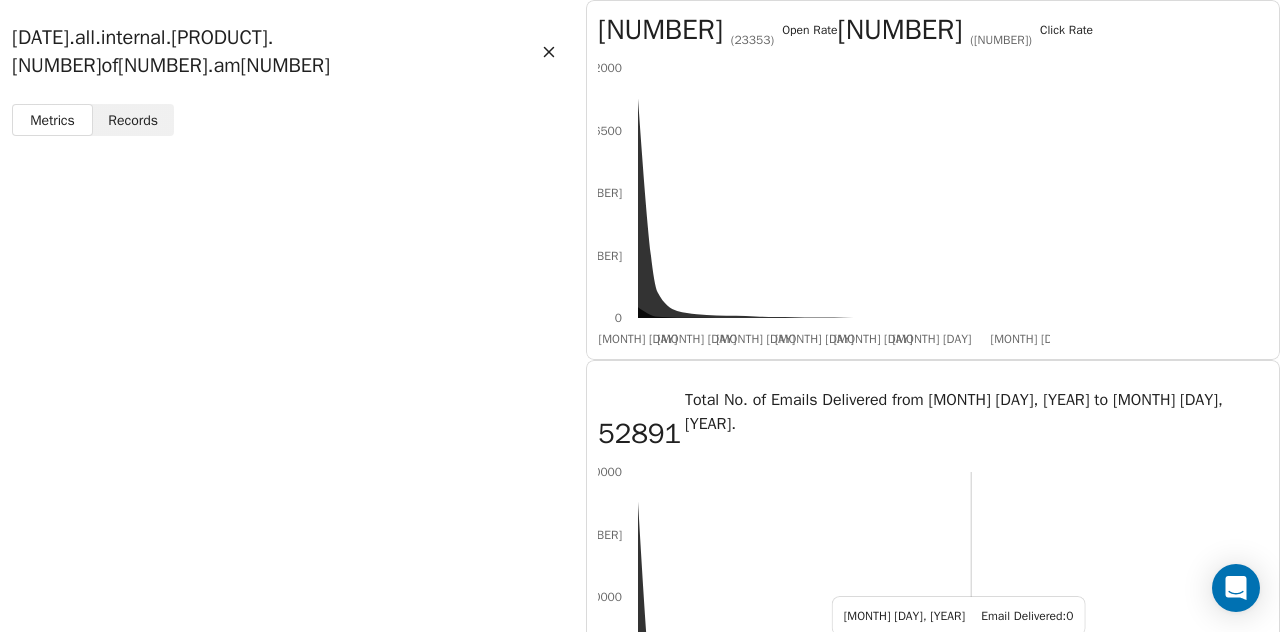 scroll, scrollTop: 294, scrollLeft: 0, axis: vertical 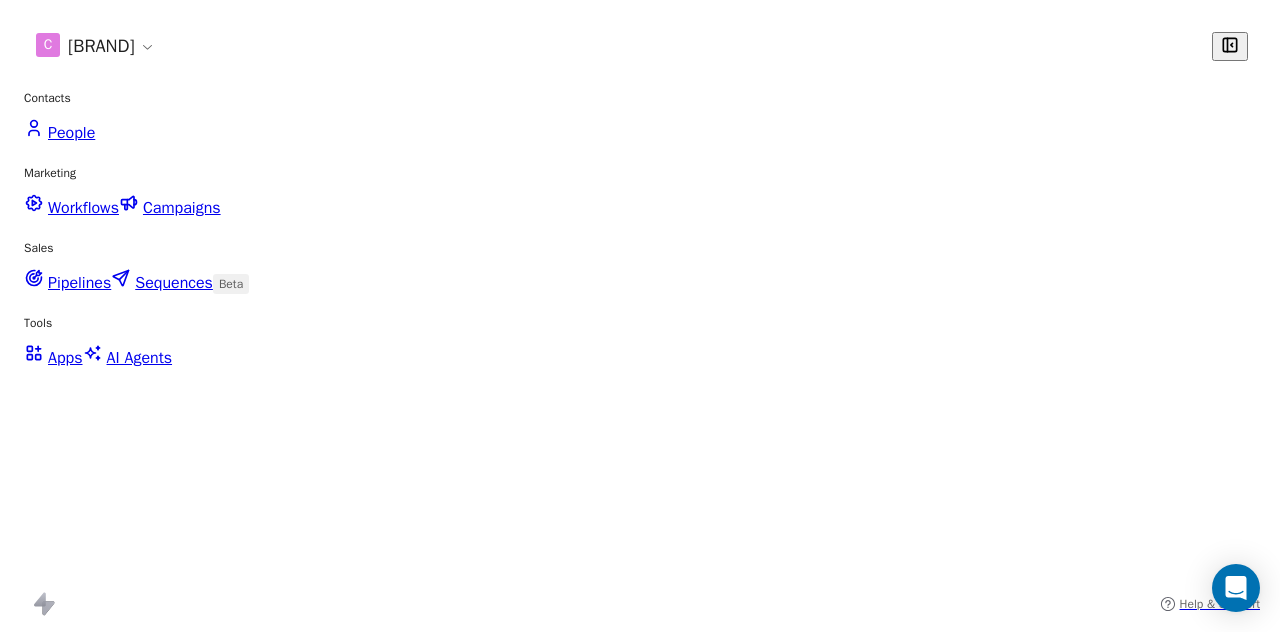 click at bounding box center (1215, 839) 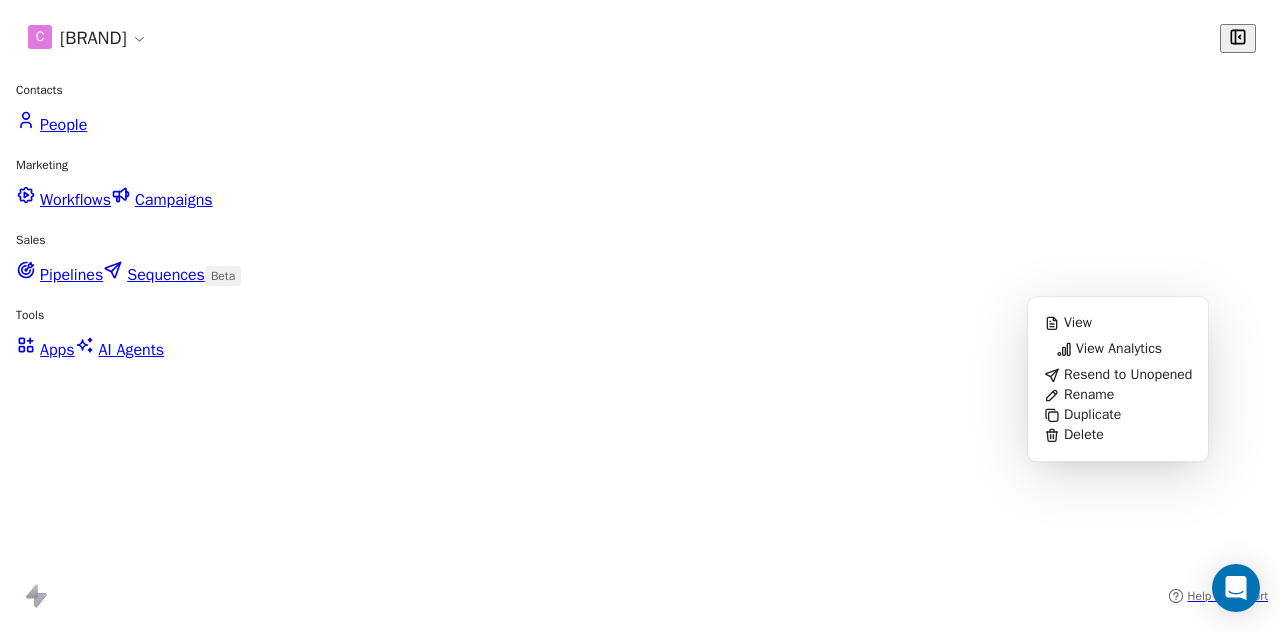 click on "View Analytics" at bounding box center (1119, 349) 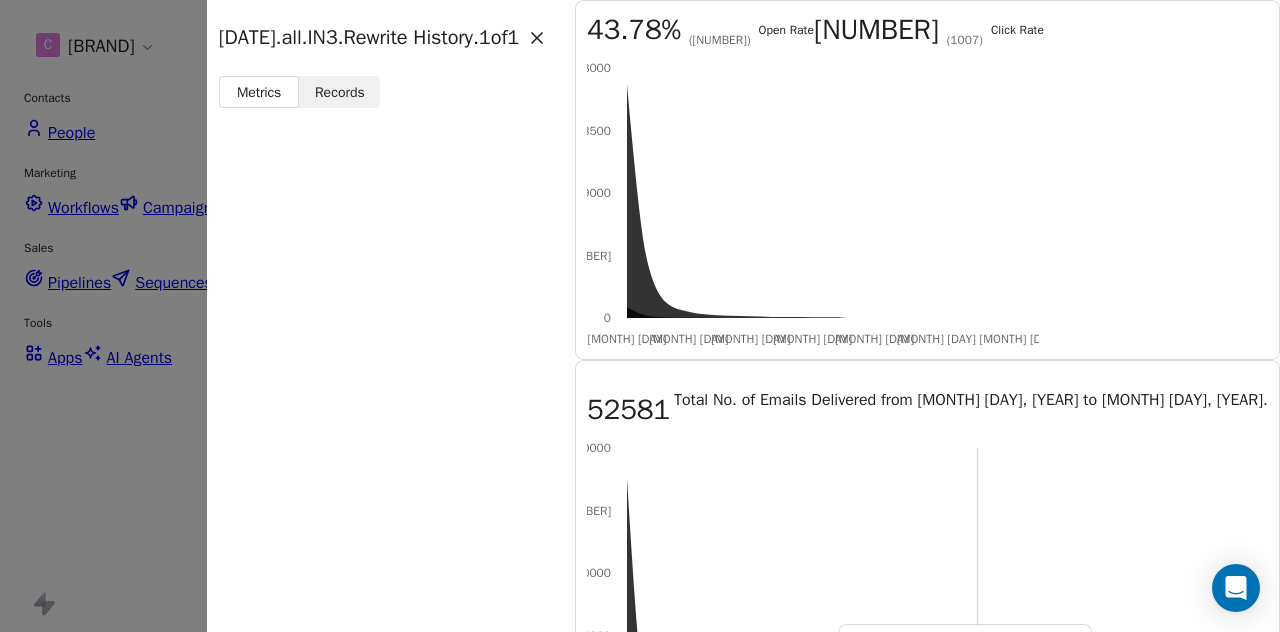 scroll, scrollTop: 226, scrollLeft: 0, axis: vertical 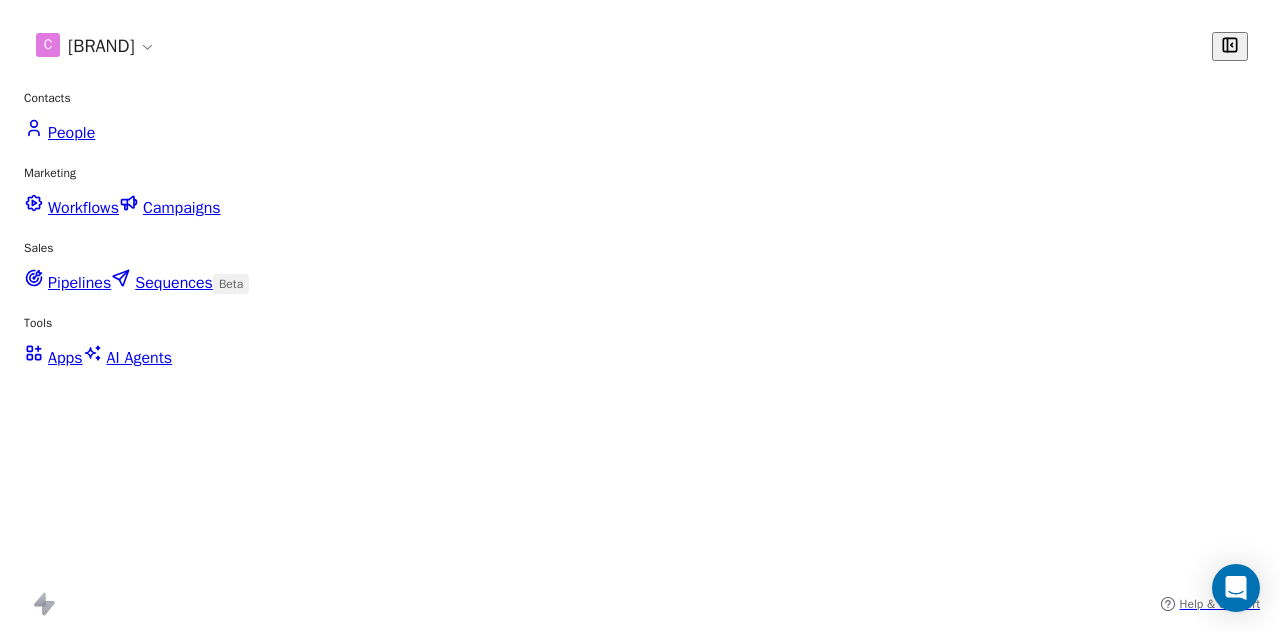 click on "Previous" at bounding box center [1005, 1538] 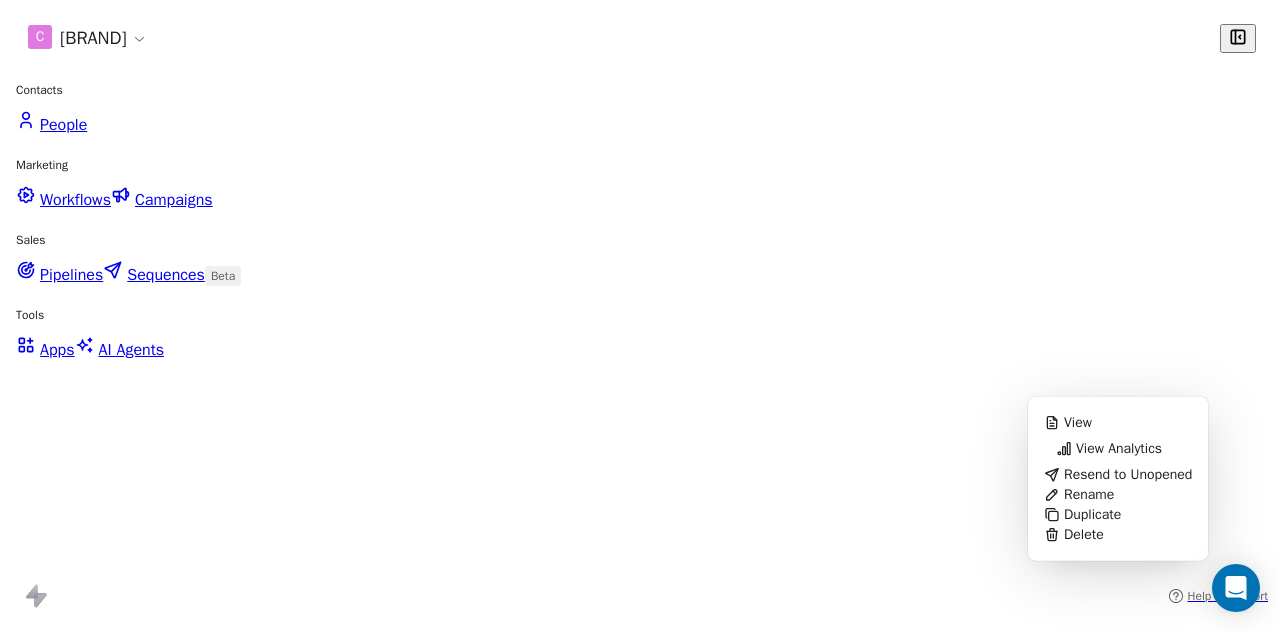 click on "View Analytics" at bounding box center (1119, 449) 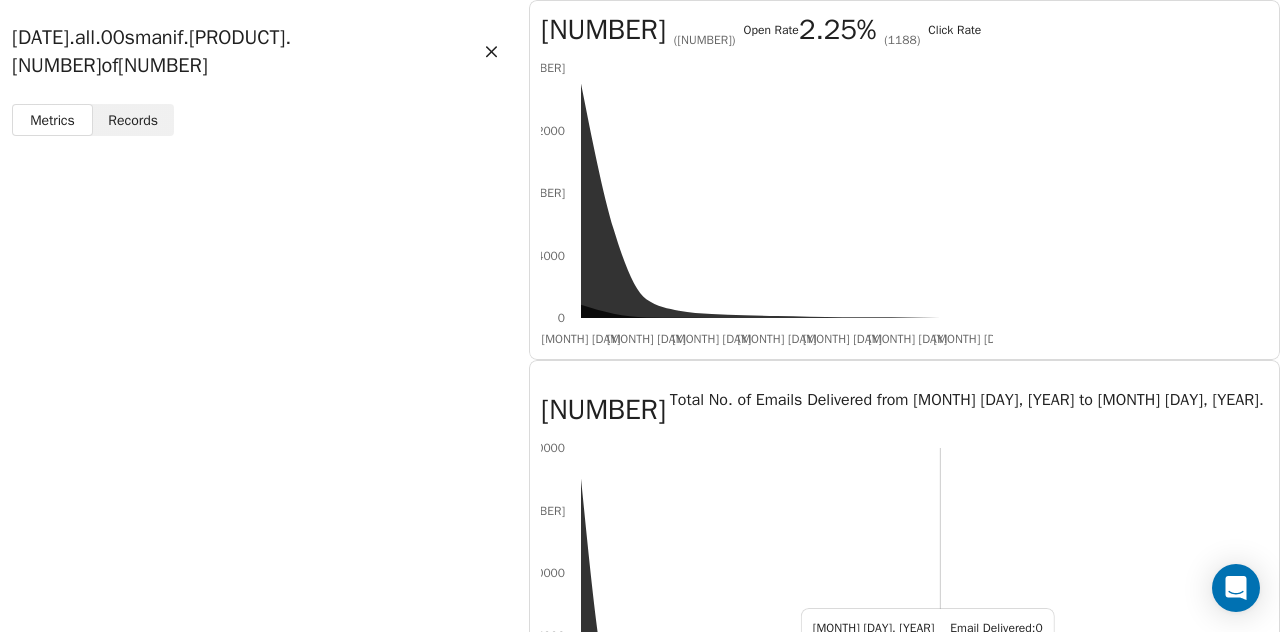 scroll, scrollTop: 0, scrollLeft: 0, axis: both 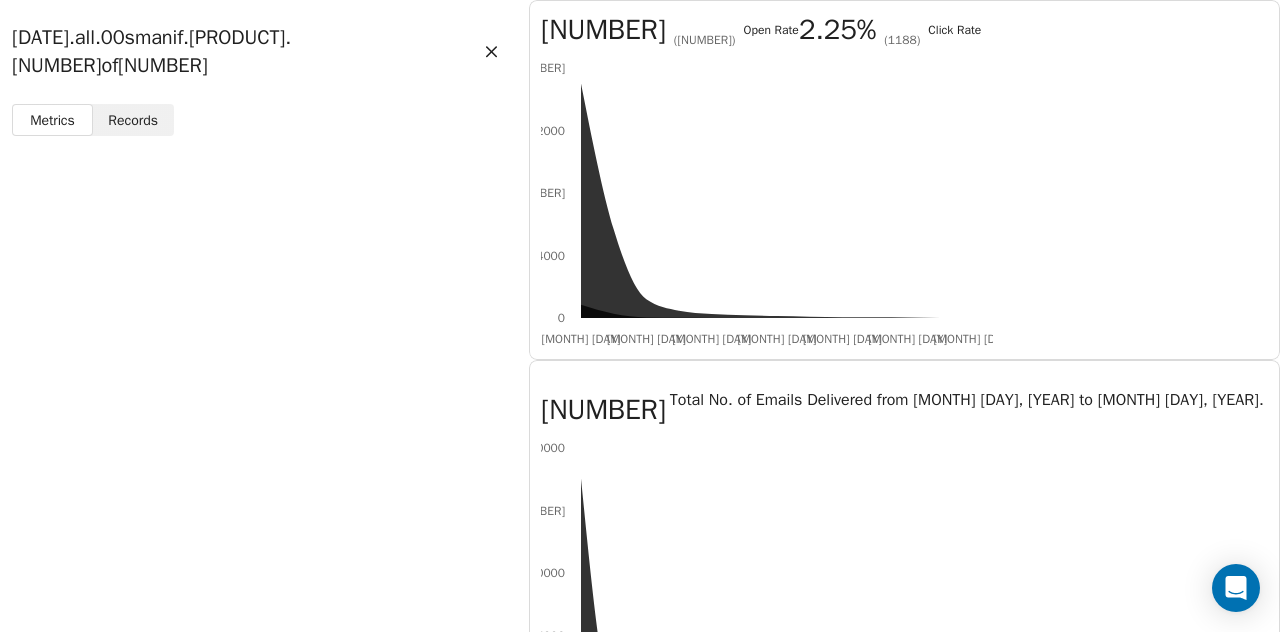 click at bounding box center [491, 52] 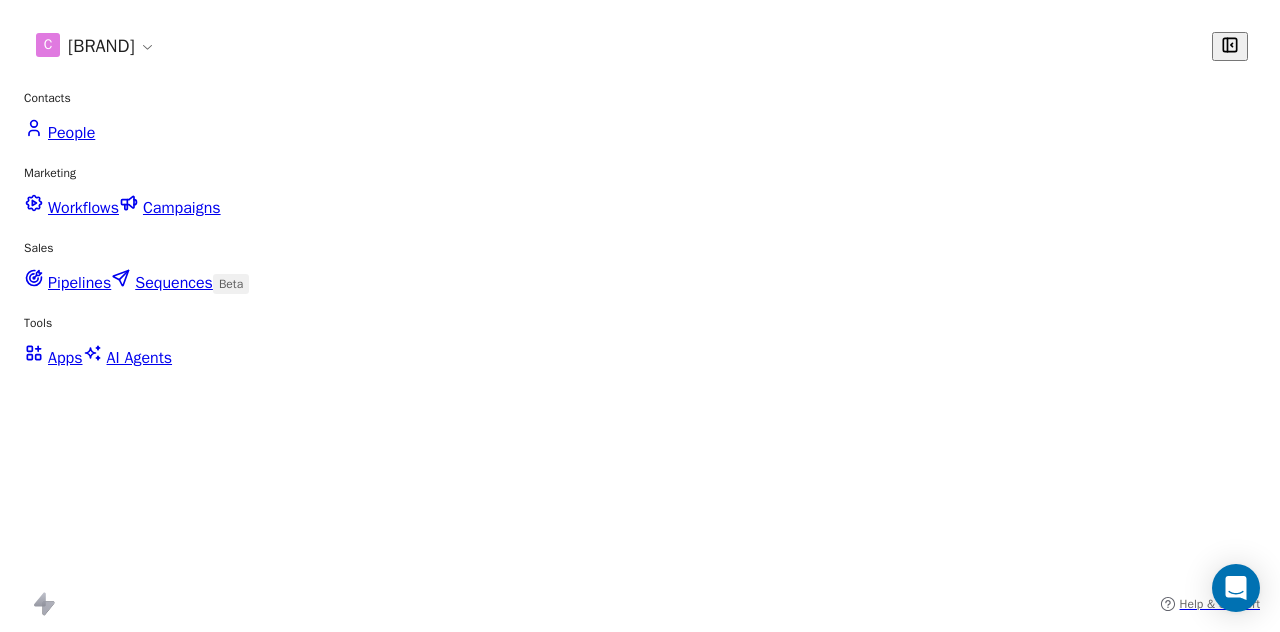 click at bounding box center [1215, 839] 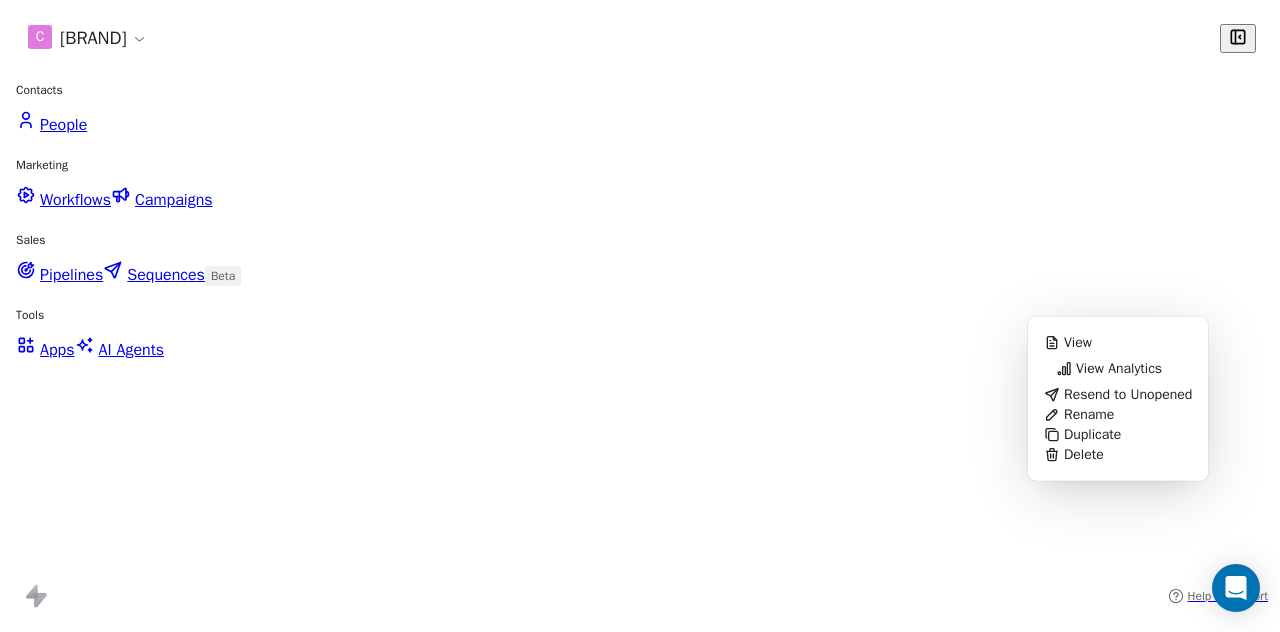 click on "View Analytics" at bounding box center [1119, 369] 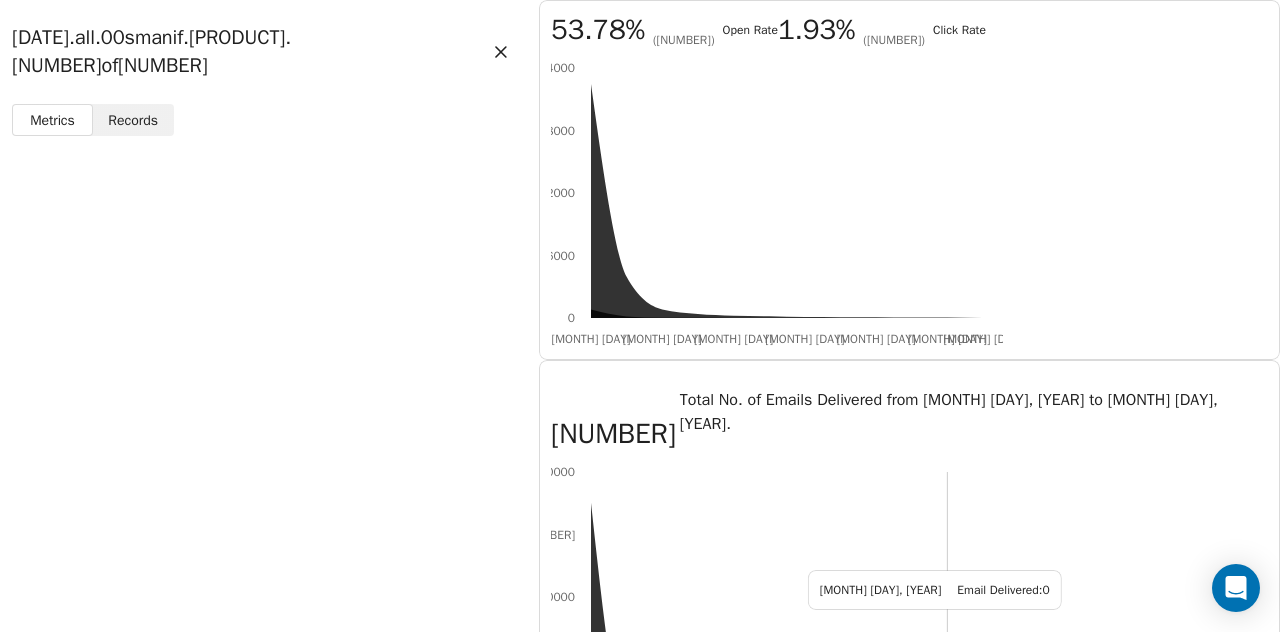 scroll, scrollTop: 256, scrollLeft: 0, axis: vertical 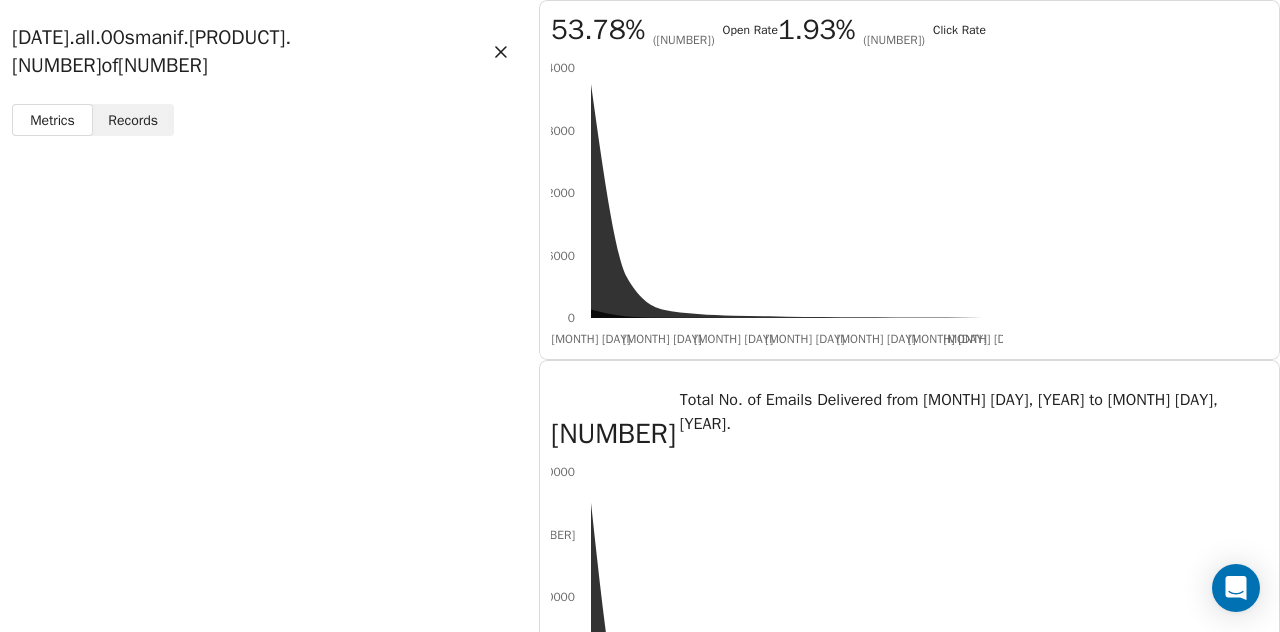 click at bounding box center (501, 52) 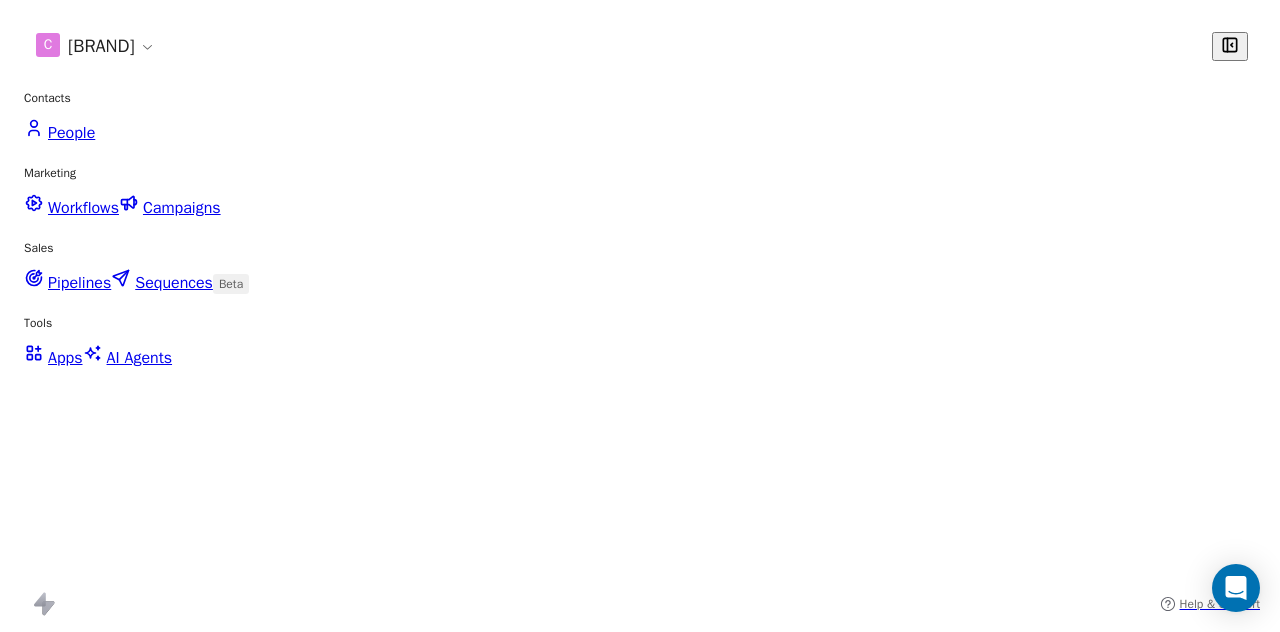 click at bounding box center (1214, 838) 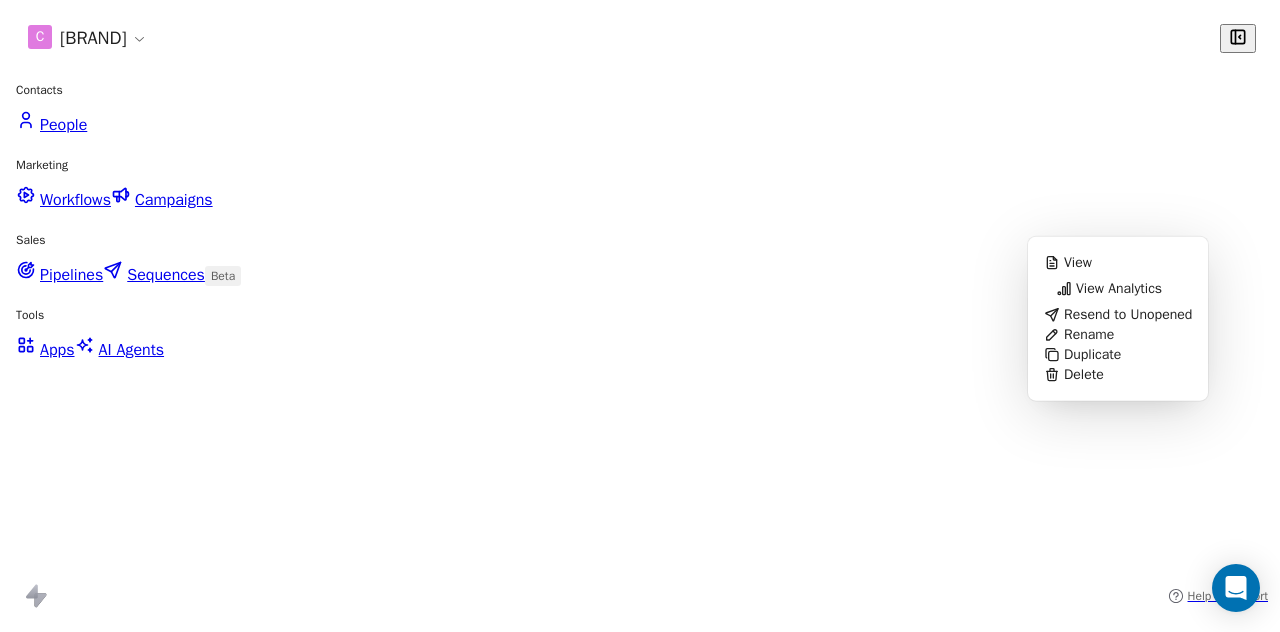 click on "View Analytics" at bounding box center (1119, 289) 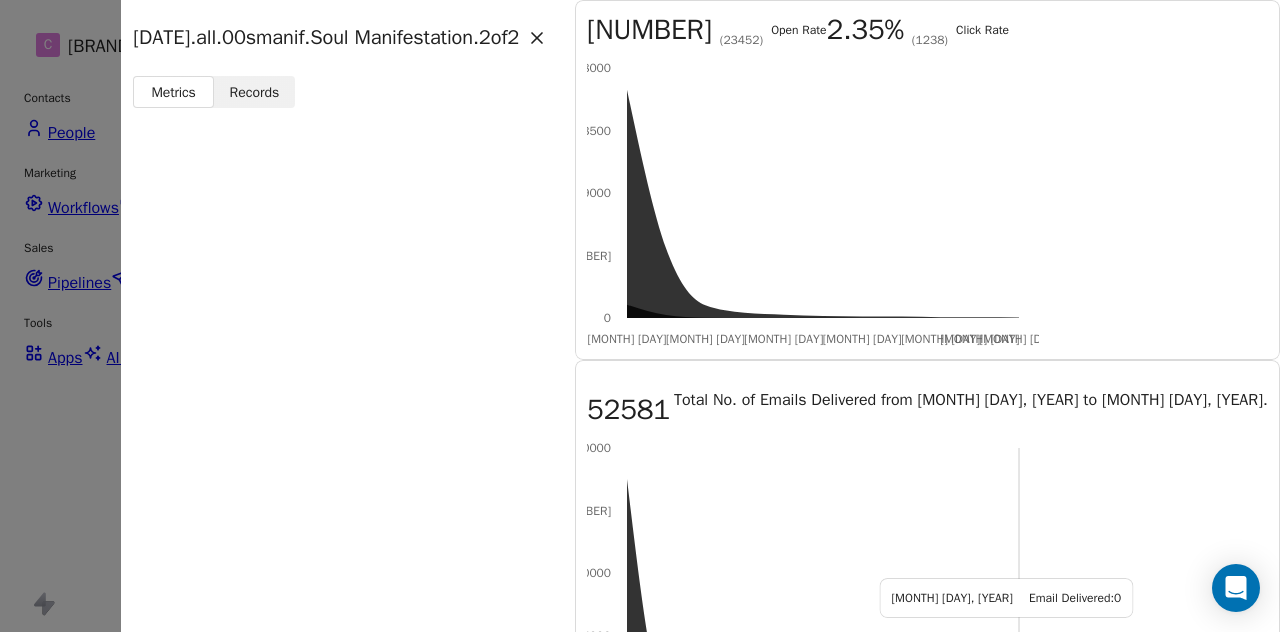 scroll, scrollTop: 466, scrollLeft: 0, axis: vertical 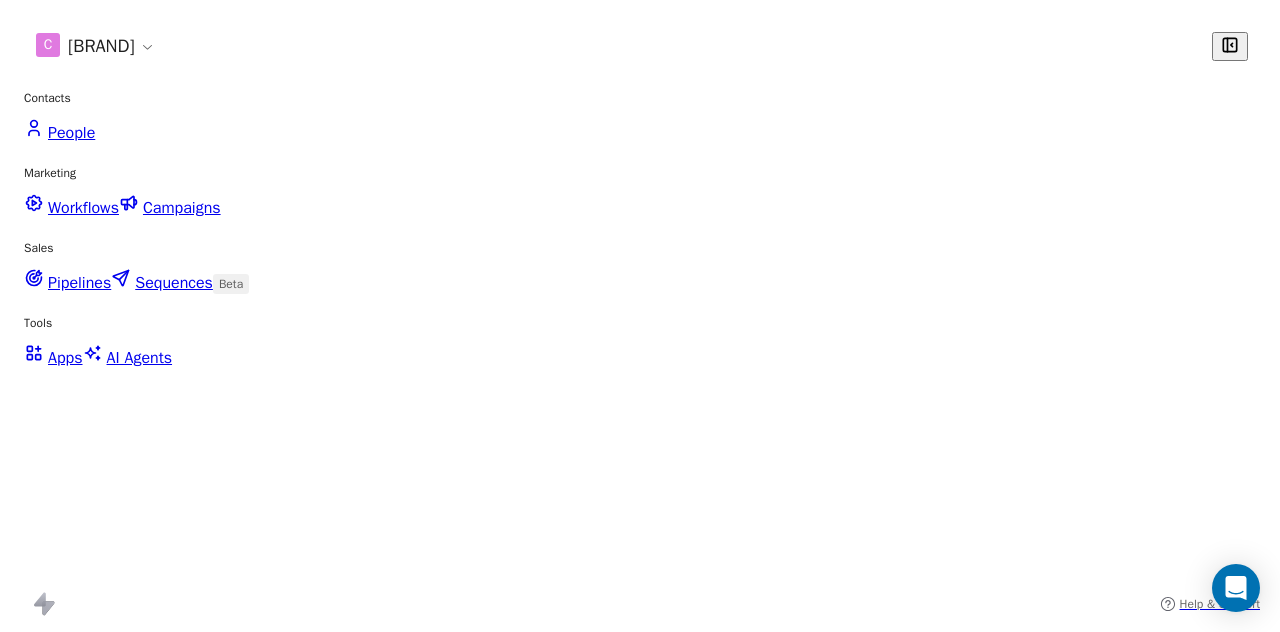 click at bounding box center [1215, 839] 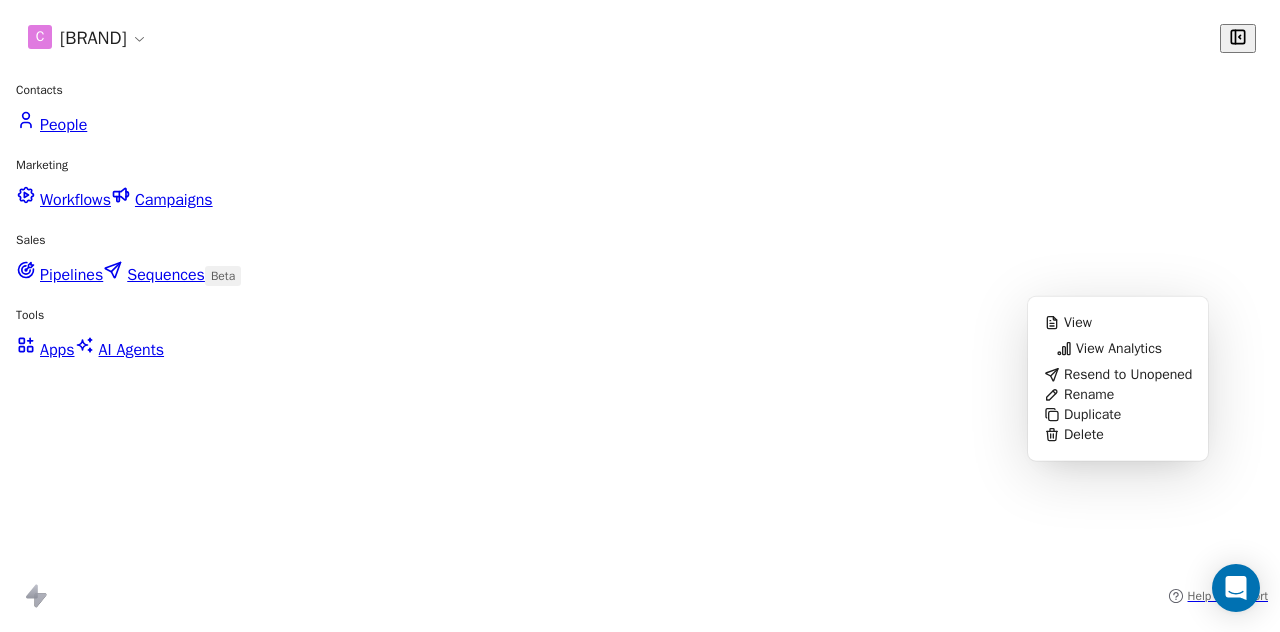 click on "View Analytics" at bounding box center (1119, 349) 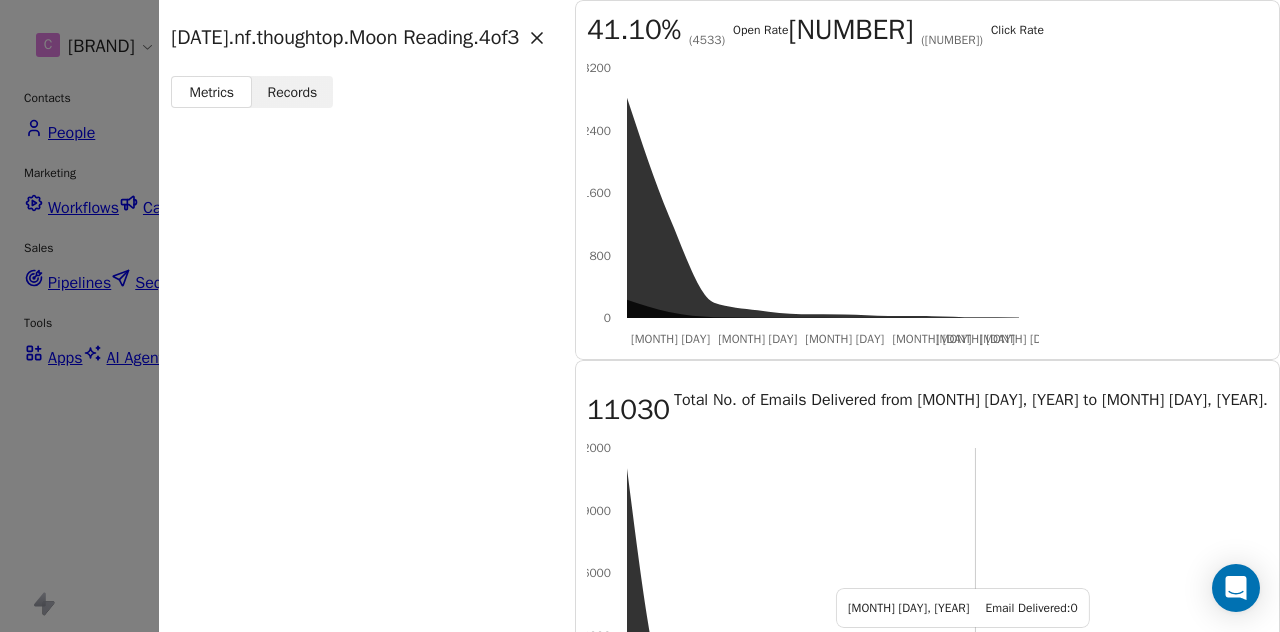 scroll, scrollTop: 464, scrollLeft: 0, axis: vertical 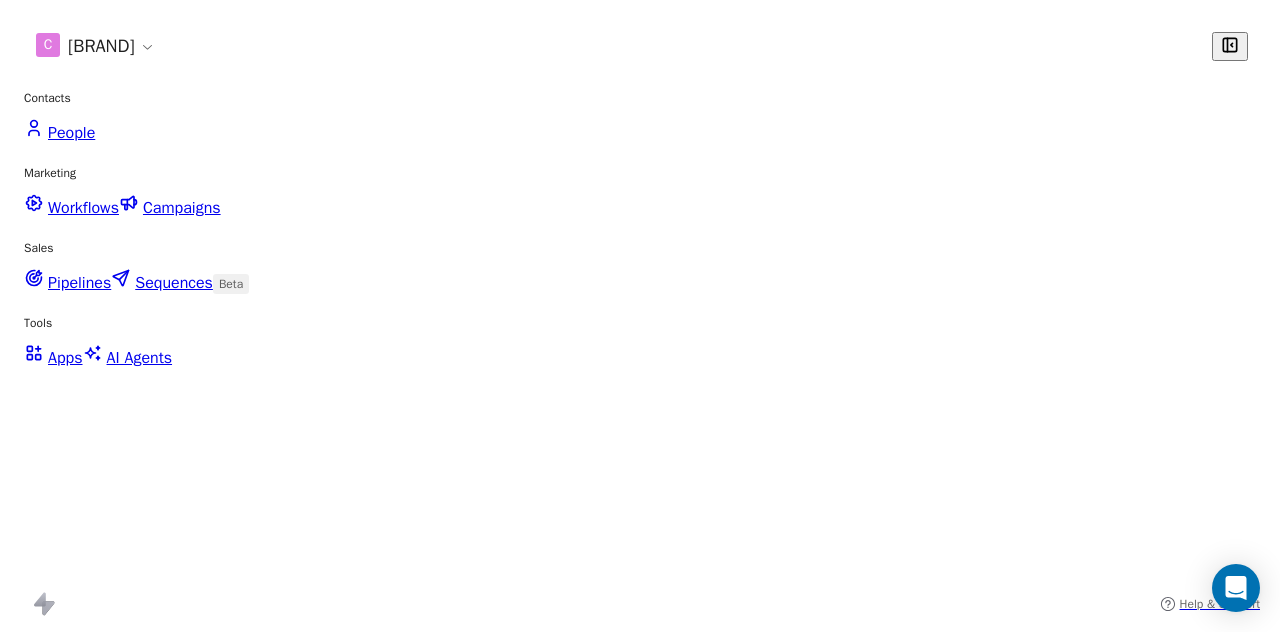 click at bounding box center [1215, 839] 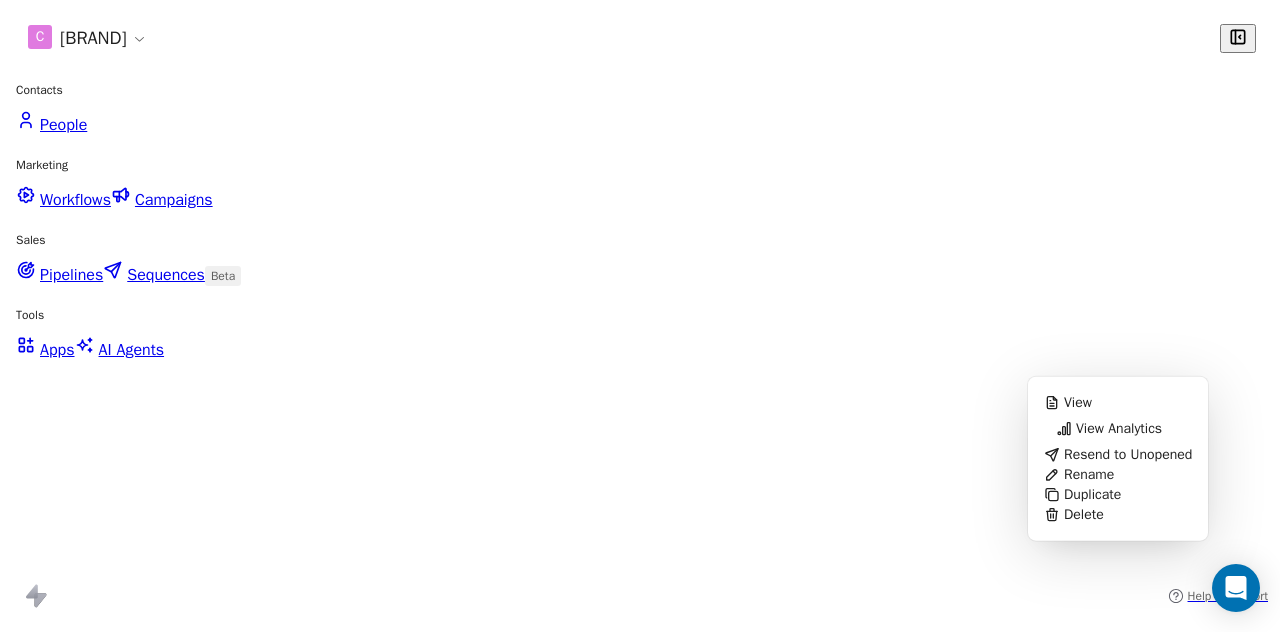click on "View Analytics" at bounding box center (1119, 429) 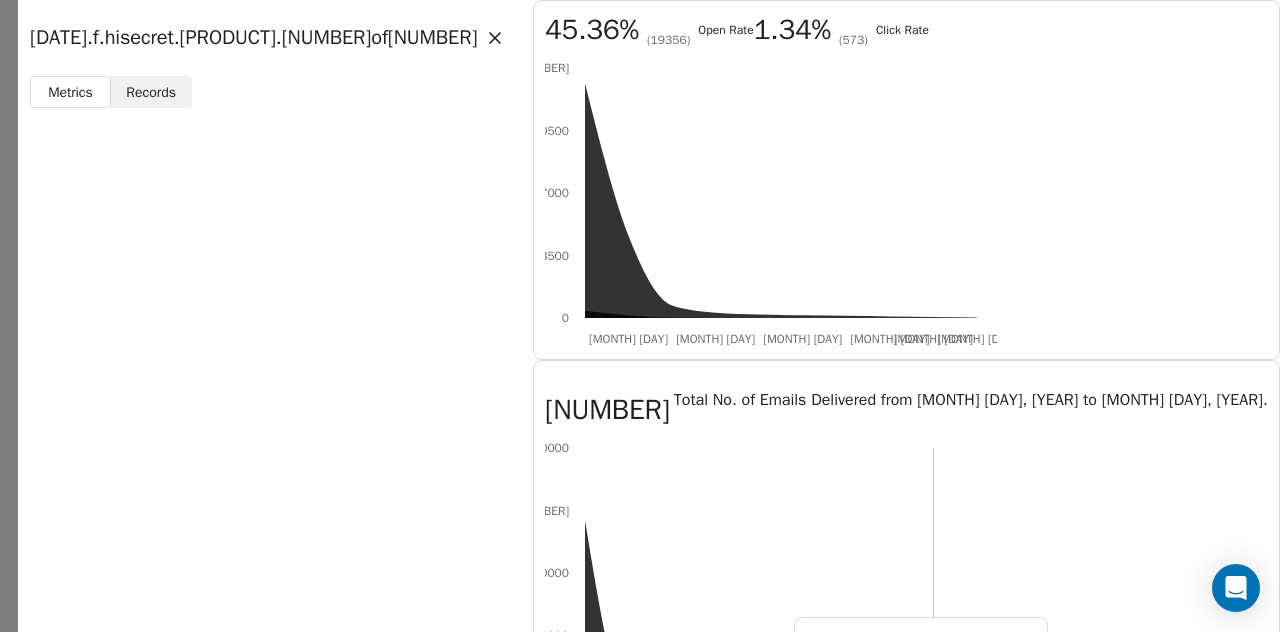 scroll, scrollTop: 338, scrollLeft: 0, axis: vertical 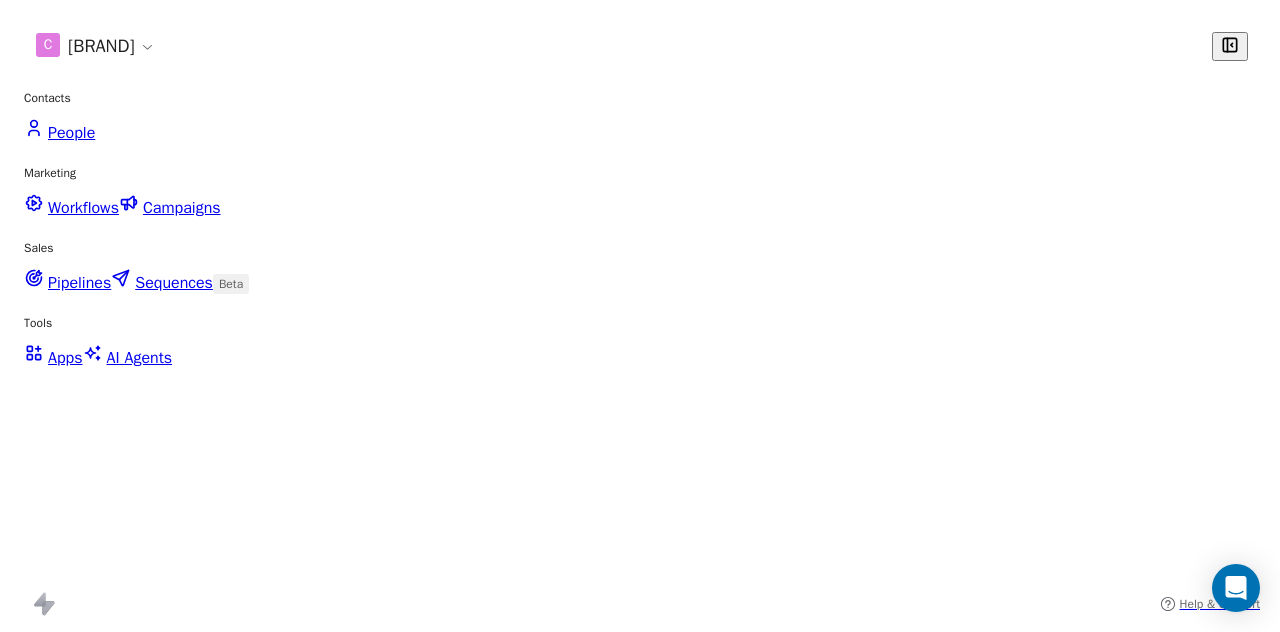 click on "Previous" at bounding box center (1060, 1538) 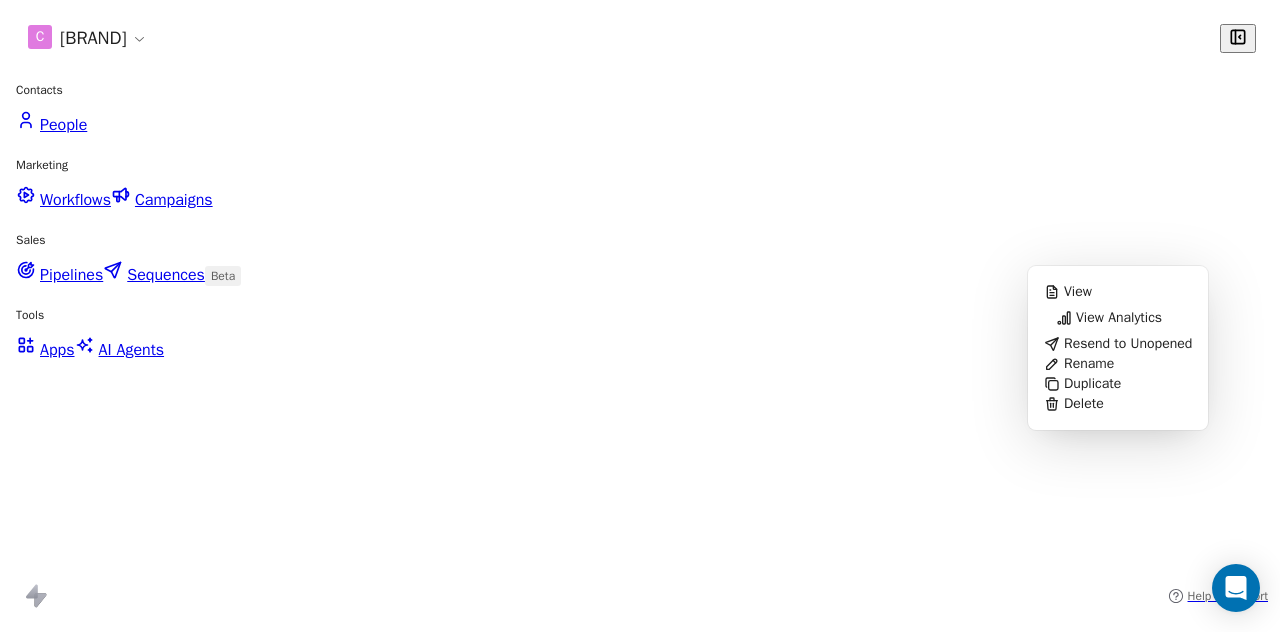 click on "View Analytics" at bounding box center (1119, 318) 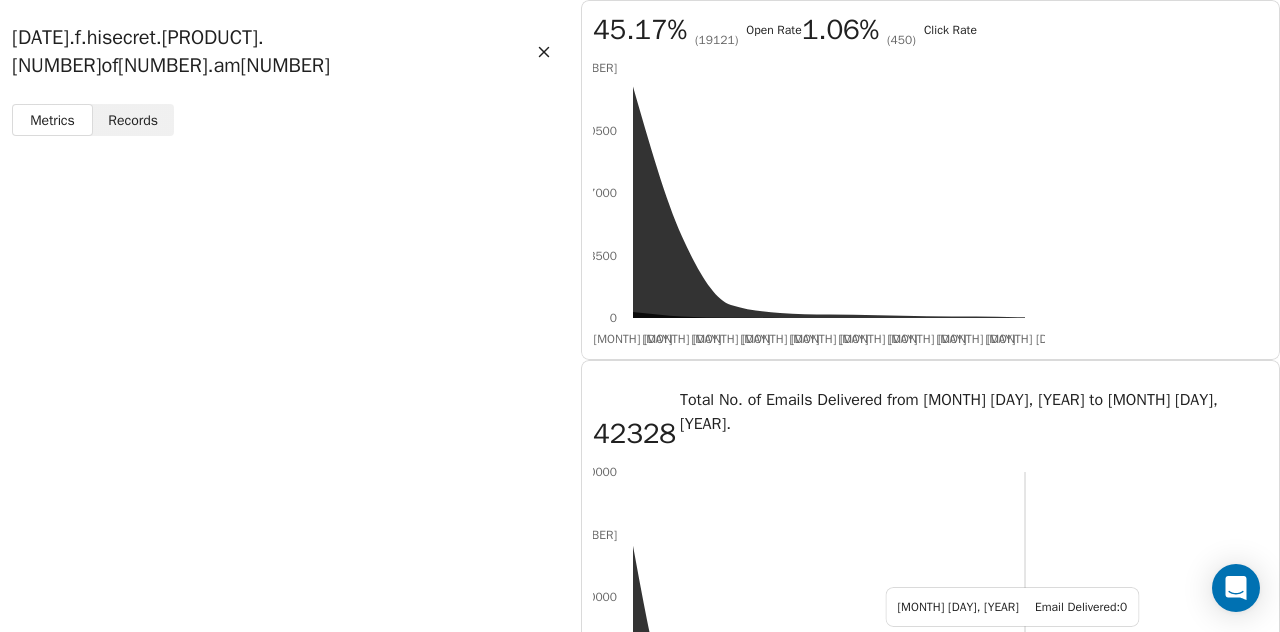 scroll, scrollTop: 466, scrollLeft: 0, axis: vertical 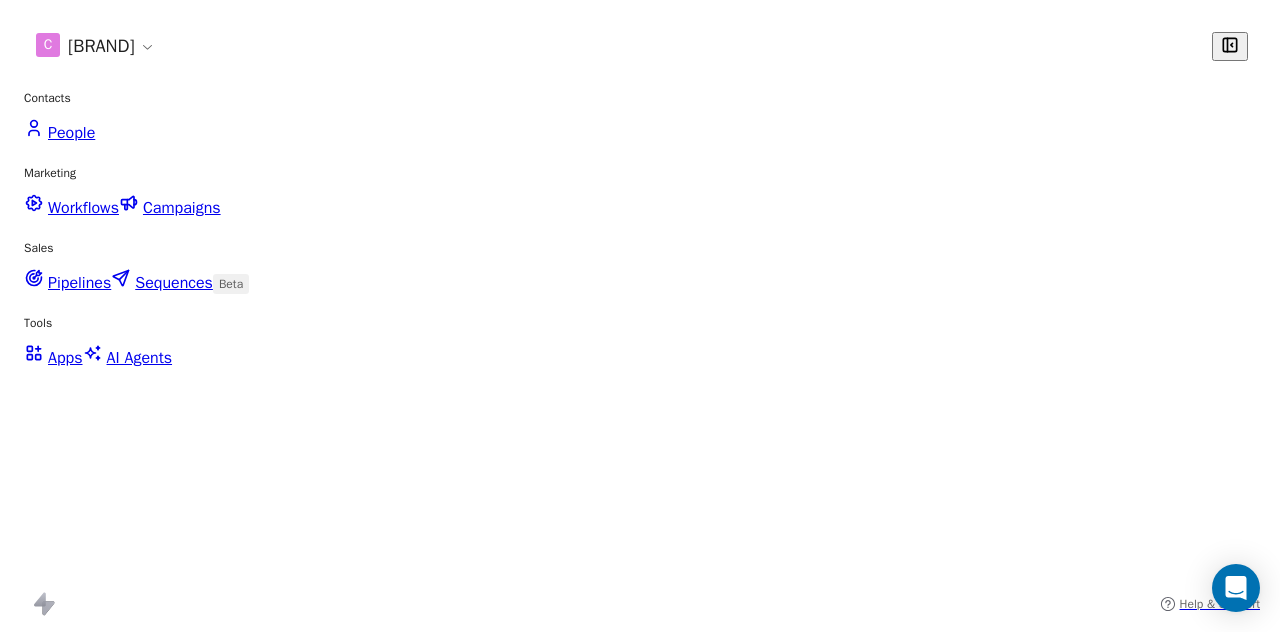 click on "Next" at bounding box center [1206, 1538] 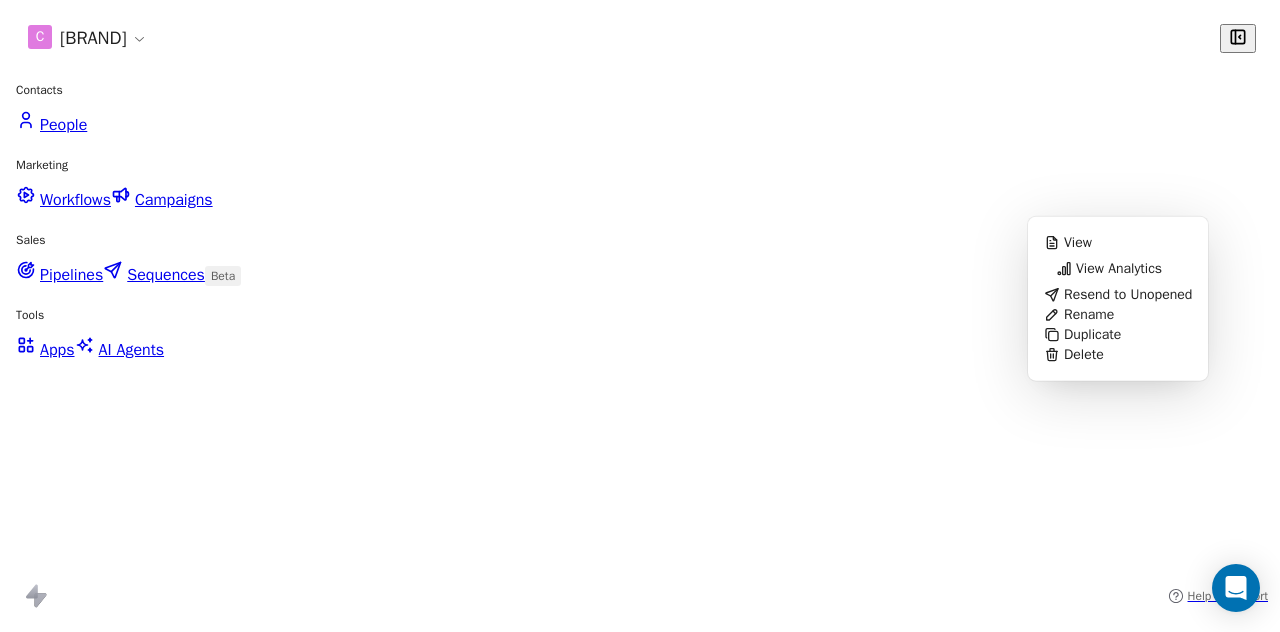 click on "View Analytics" at bounding box center (1119, 269) 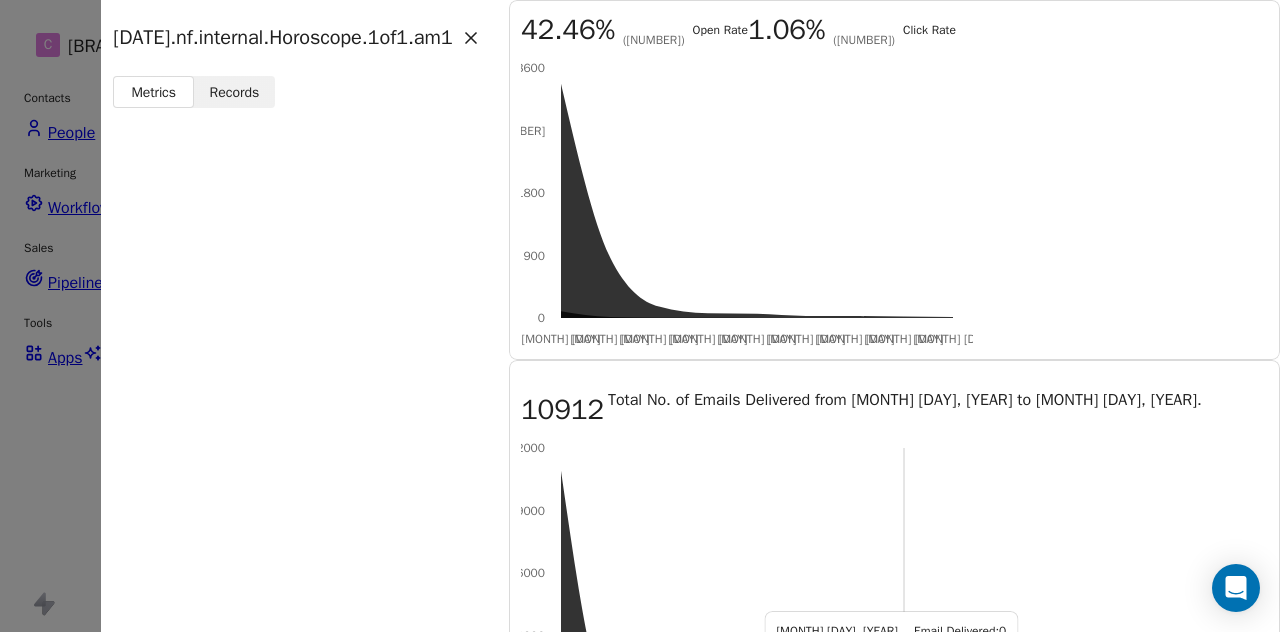 scroll, scrollTop: 466, scrollLeft: 0, axis: vertical 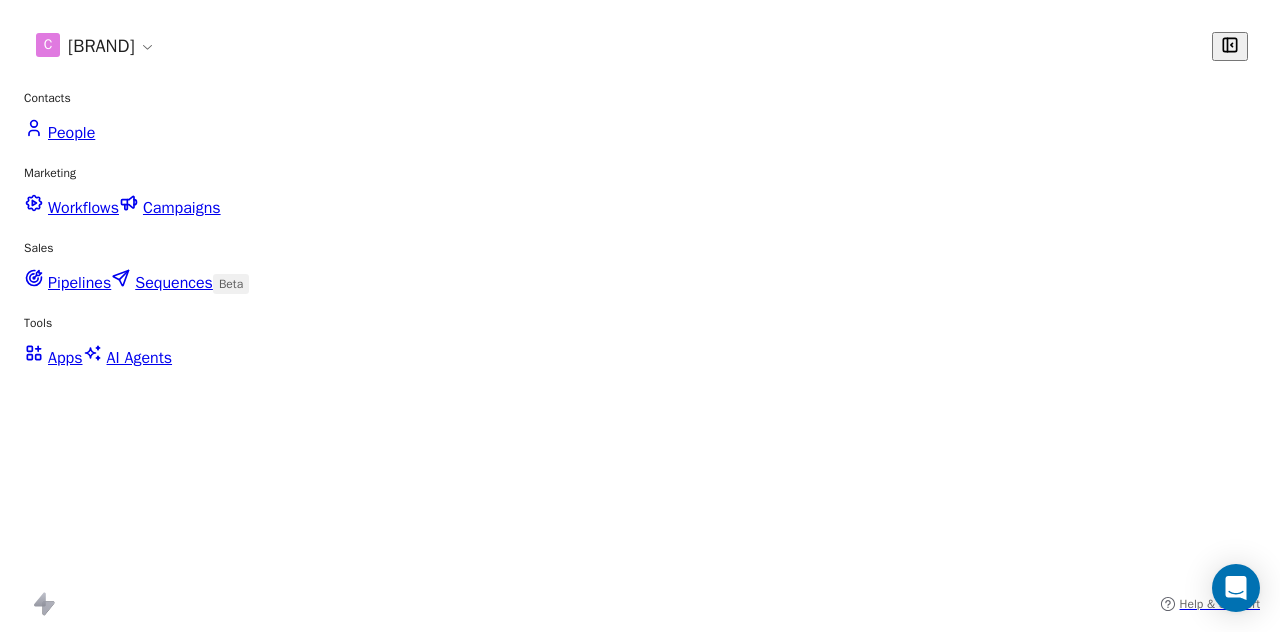 click on "Previous" at bounding box center (1060, 1538) 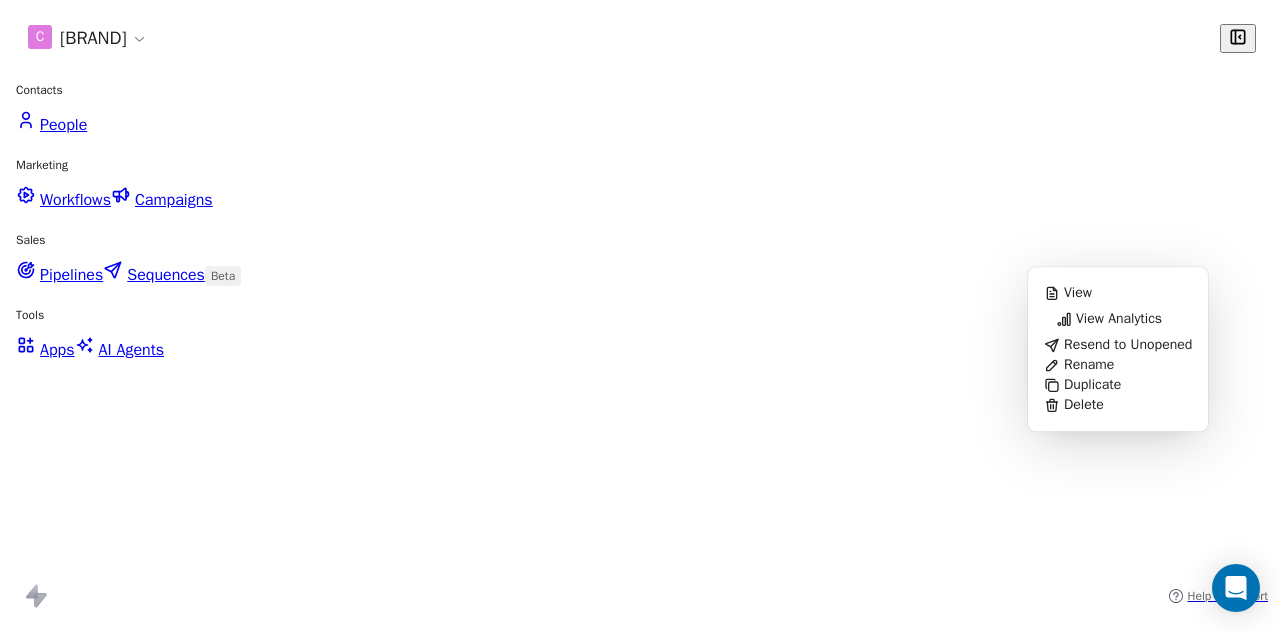 click on "View Analytics" at bounding box center [1118, 319] 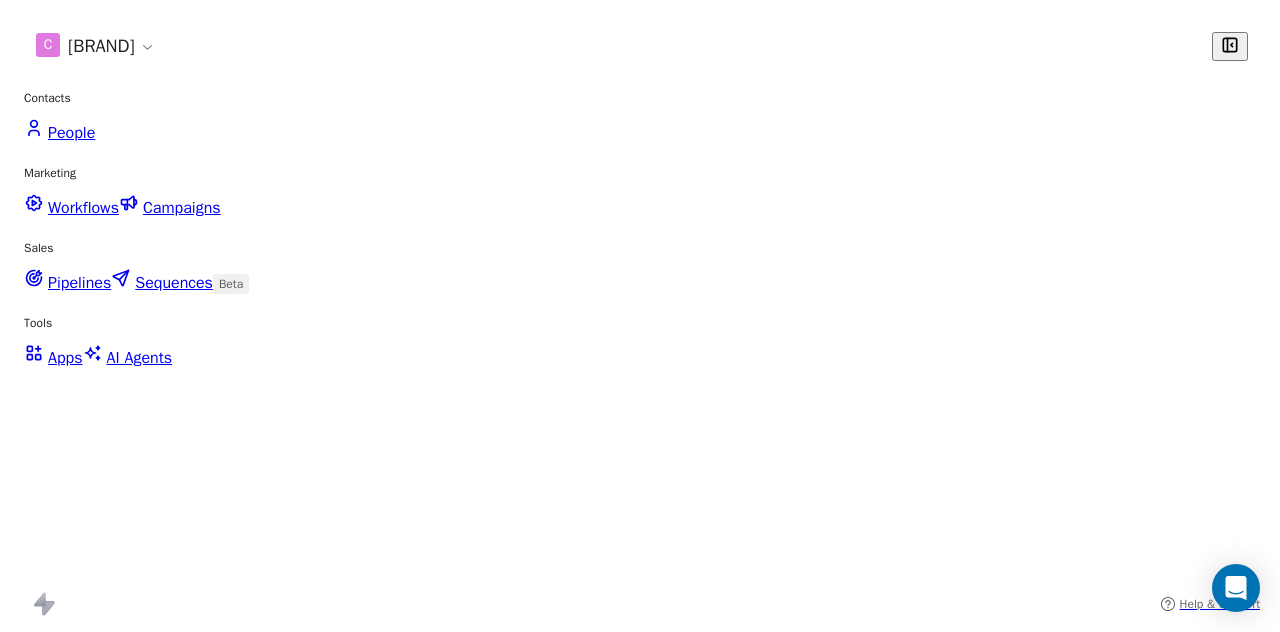 click at bounding box center (1215, 839) 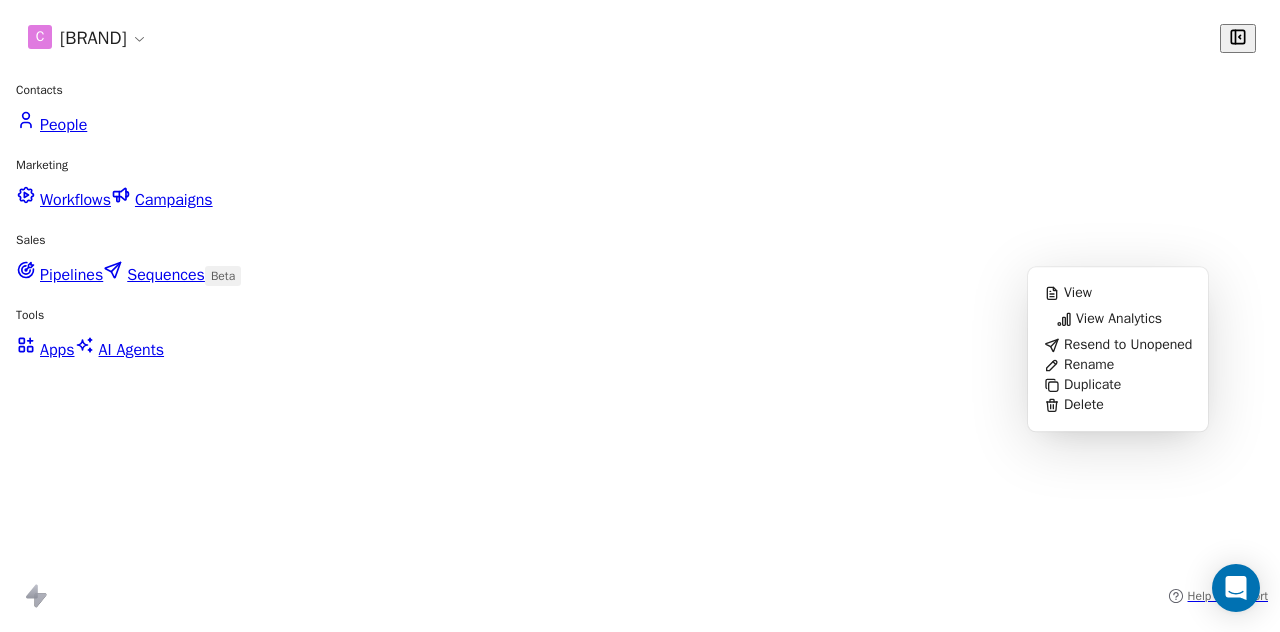 click on "View Analytics" at bounding box center [1119, 319] 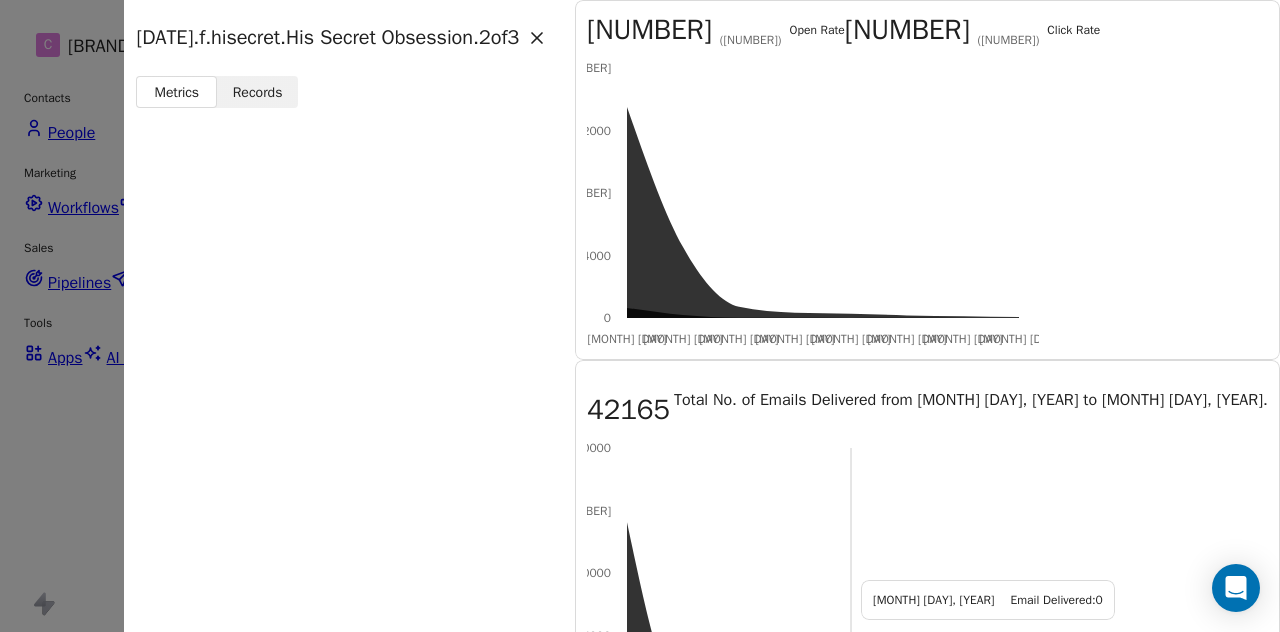 scroll, scrollTop: 431, scrollLeft: 0, axis: vertical 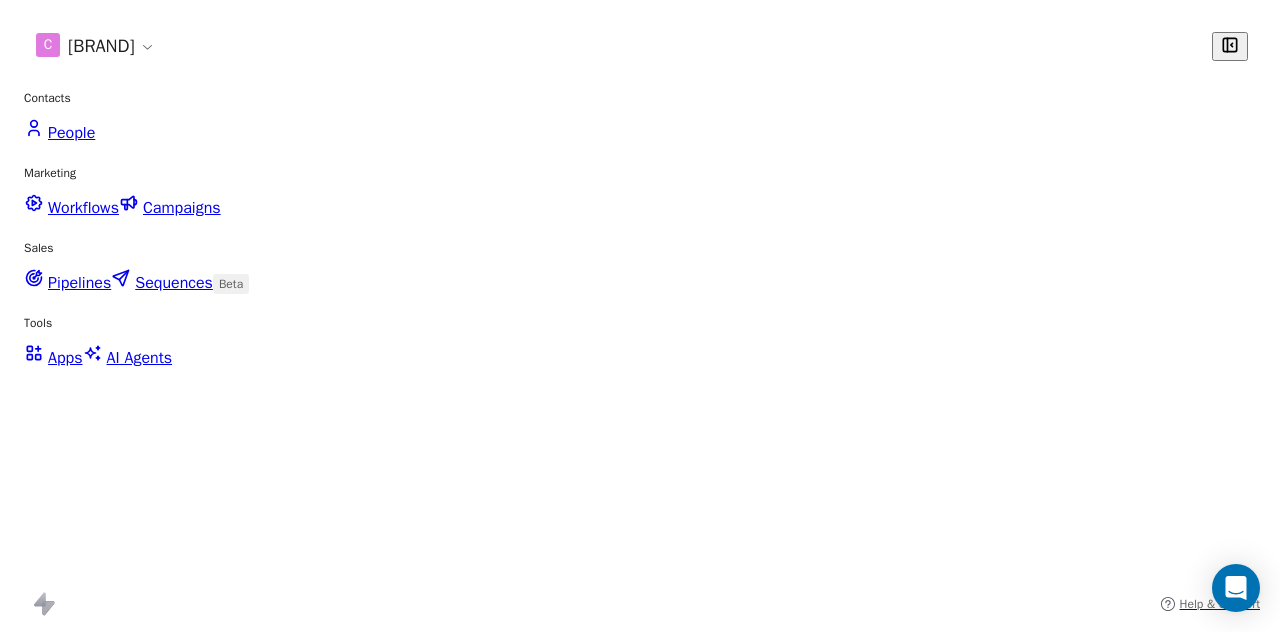 click at bounding box center [1215, 839] 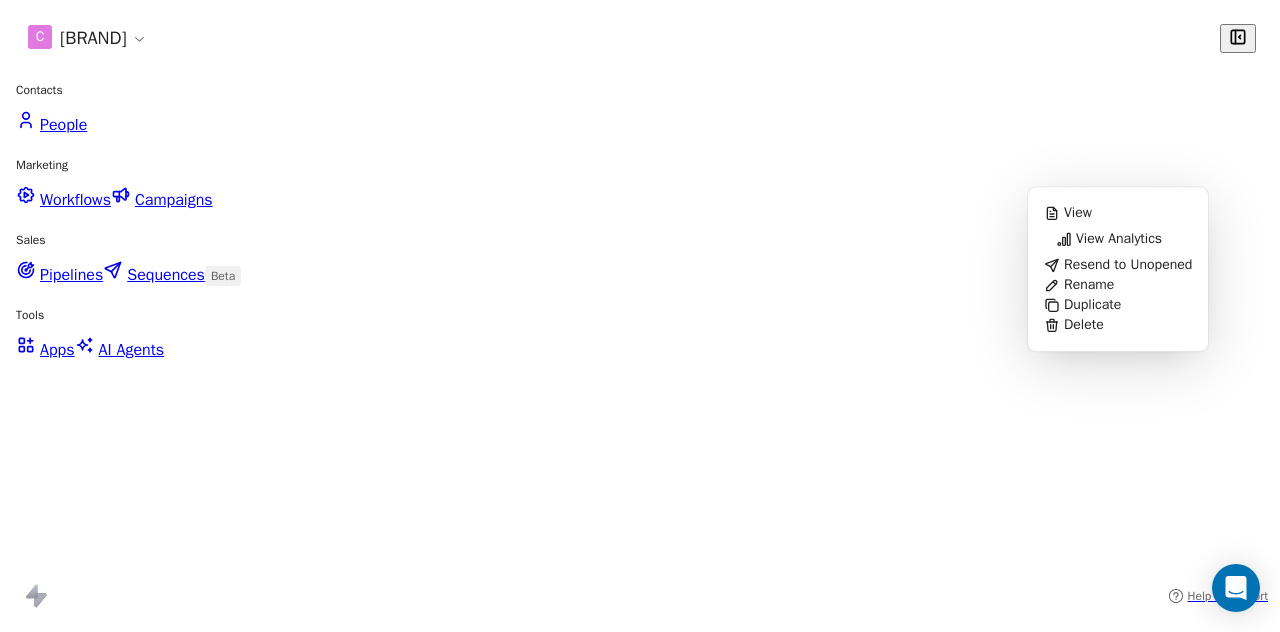click on "View Analytics" at bounding box center (1119, 239) 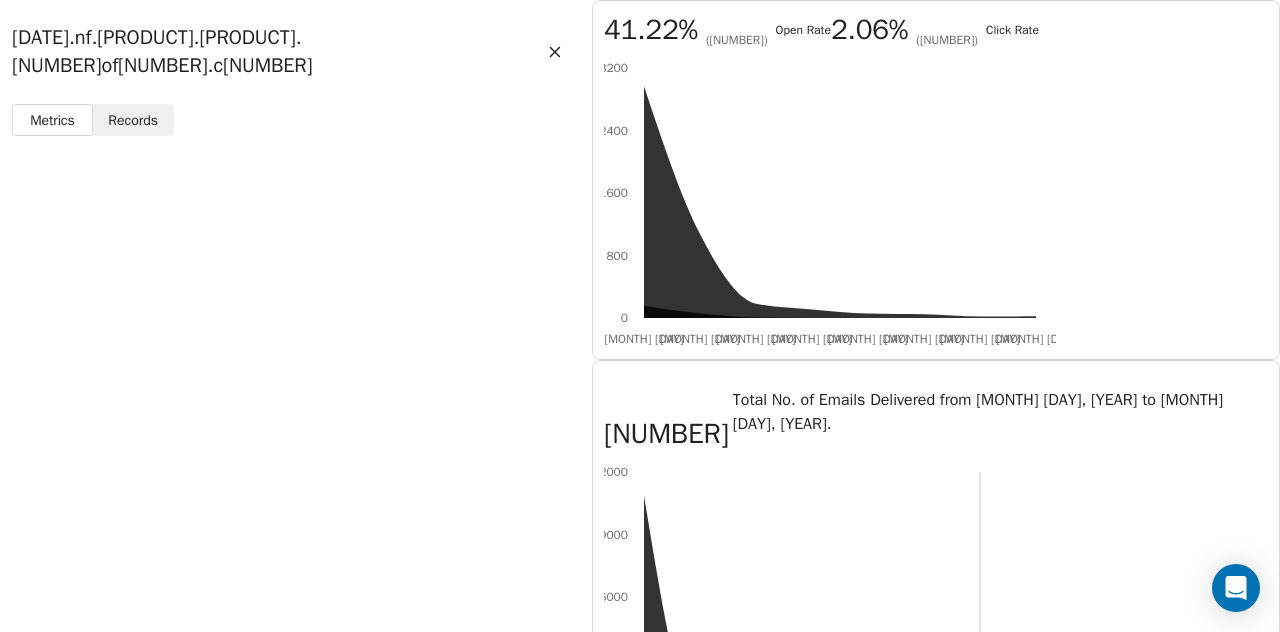 scroll, scrollTop: 200, scrollLeft: 0, axis: vertical 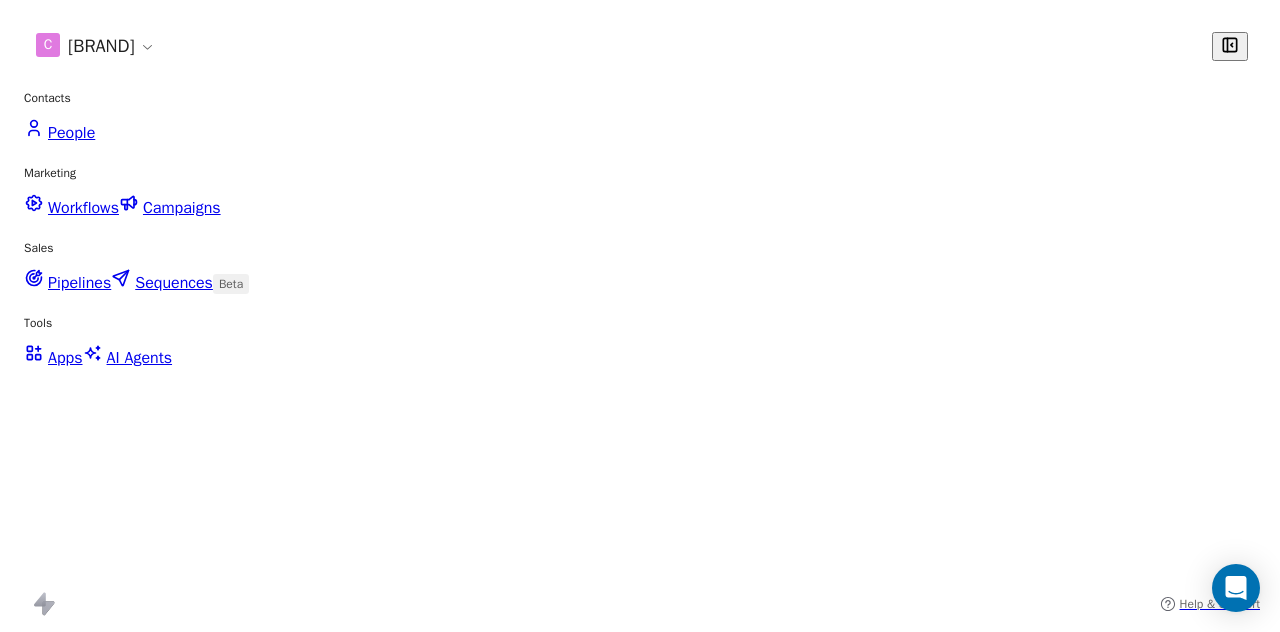 click at bounding box center [1215, 839] 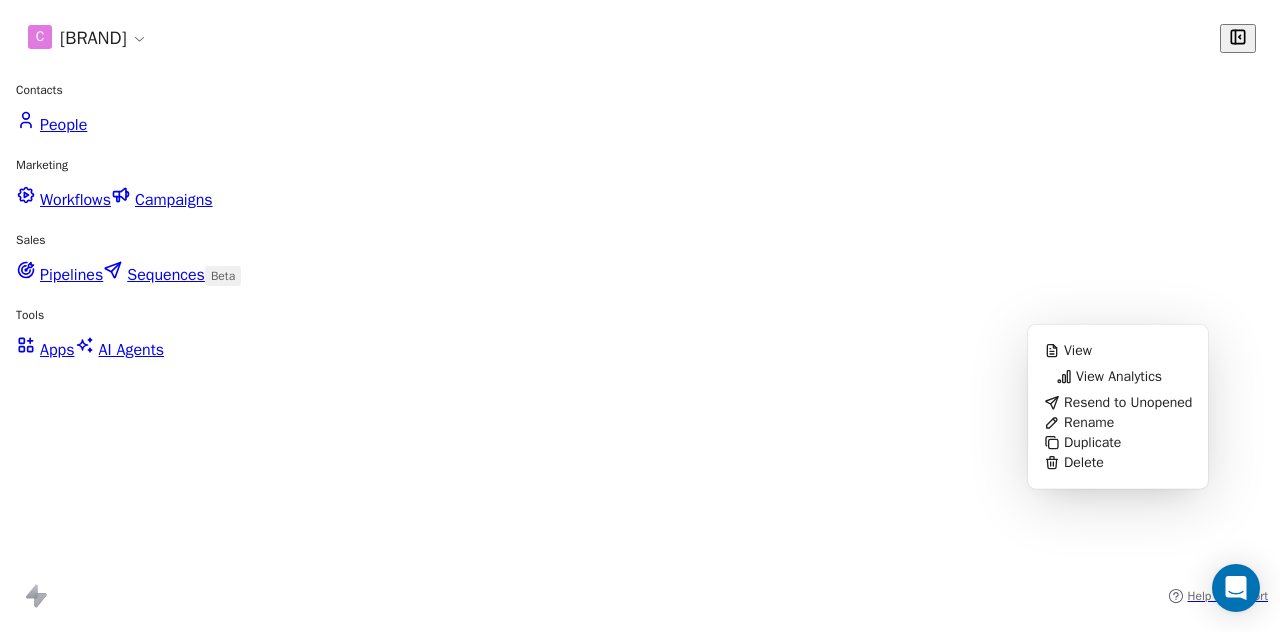 click on "View Analytics" at bounding box center [1119, 377] 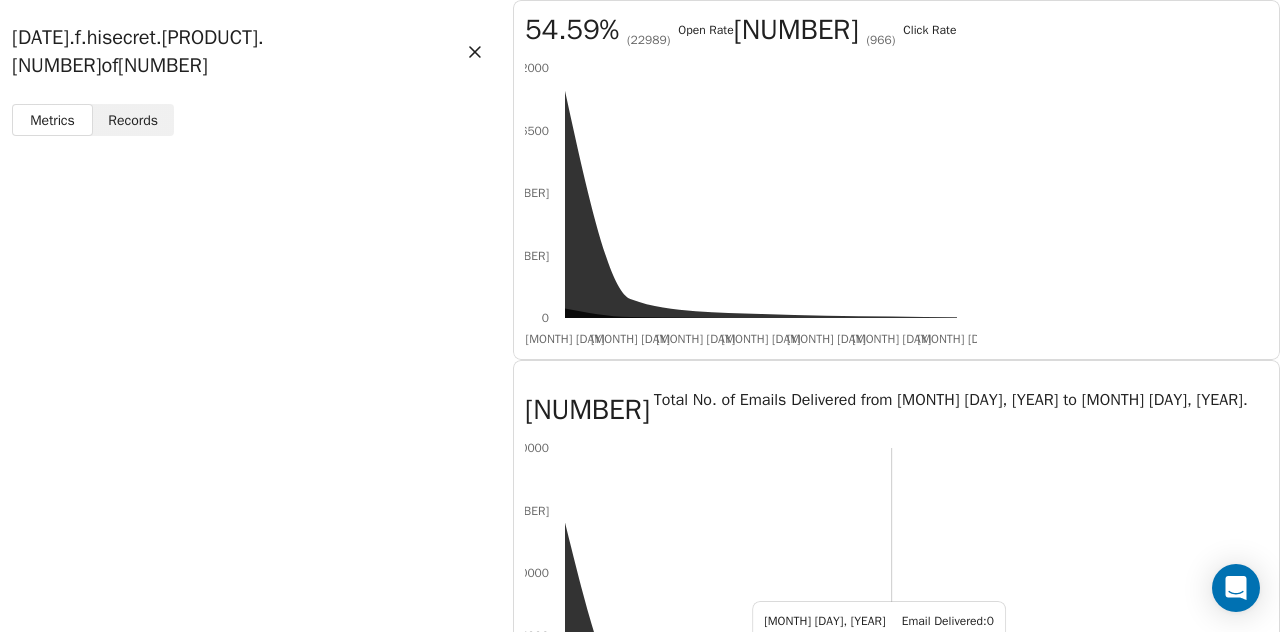 scroll, scrollTop: 294, scrollLeft: 0, axis: vertical 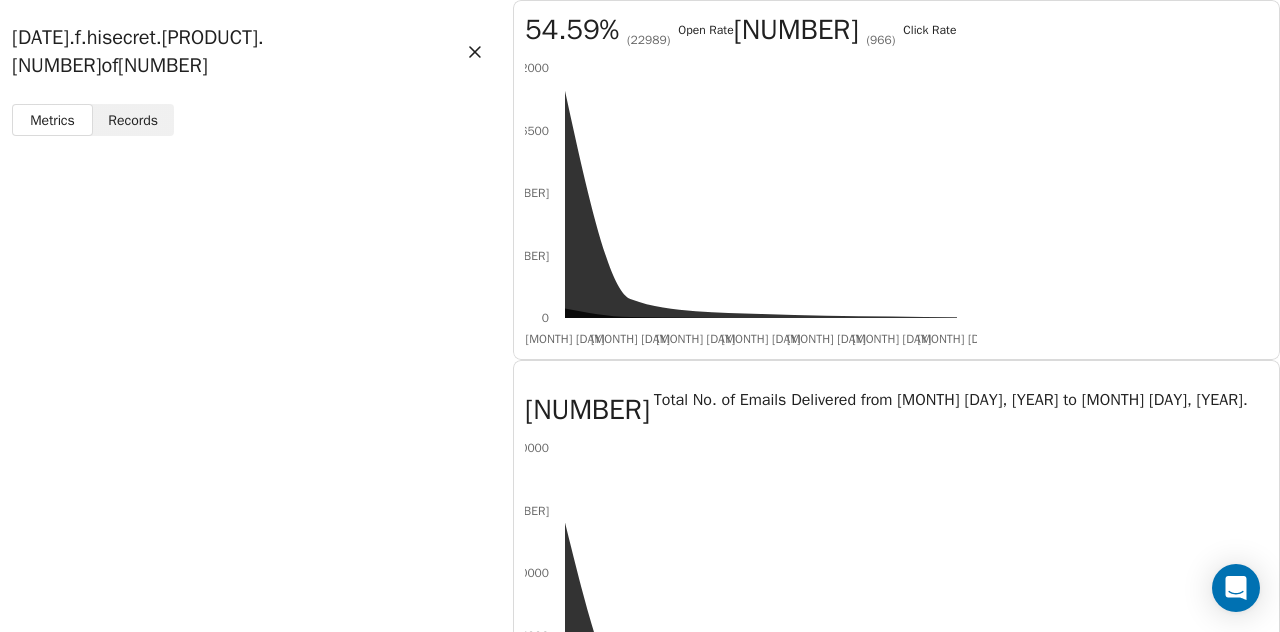 click at bounding box center [475, 52] 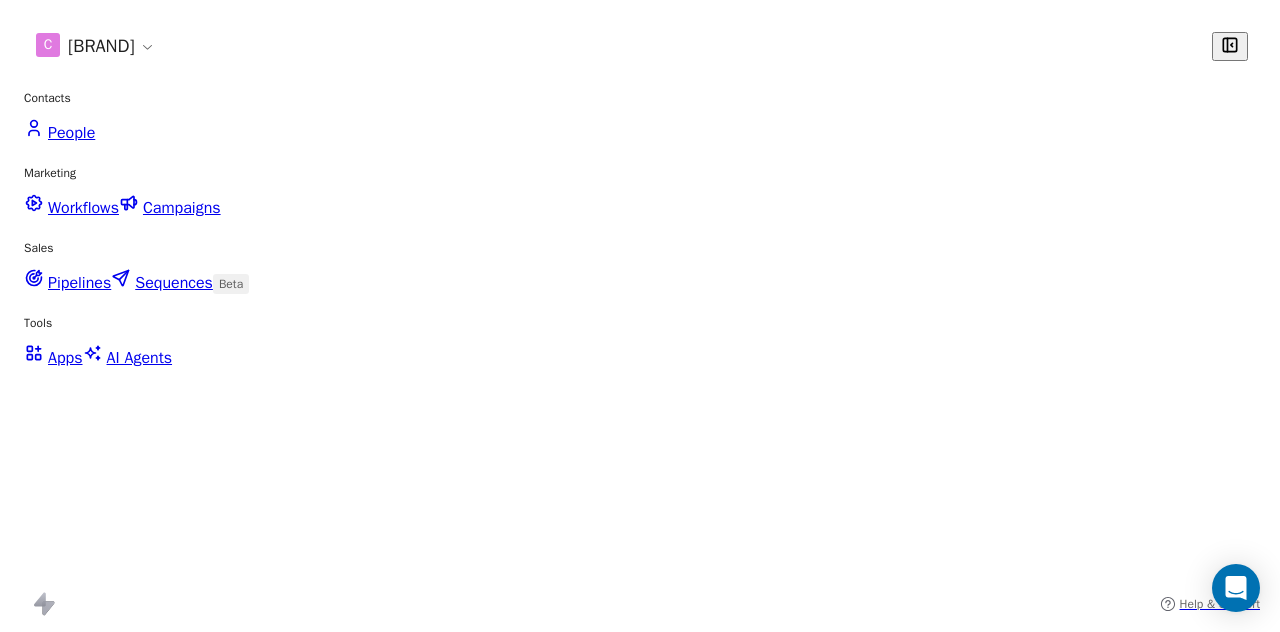 click at bounding box center (1215, 839) 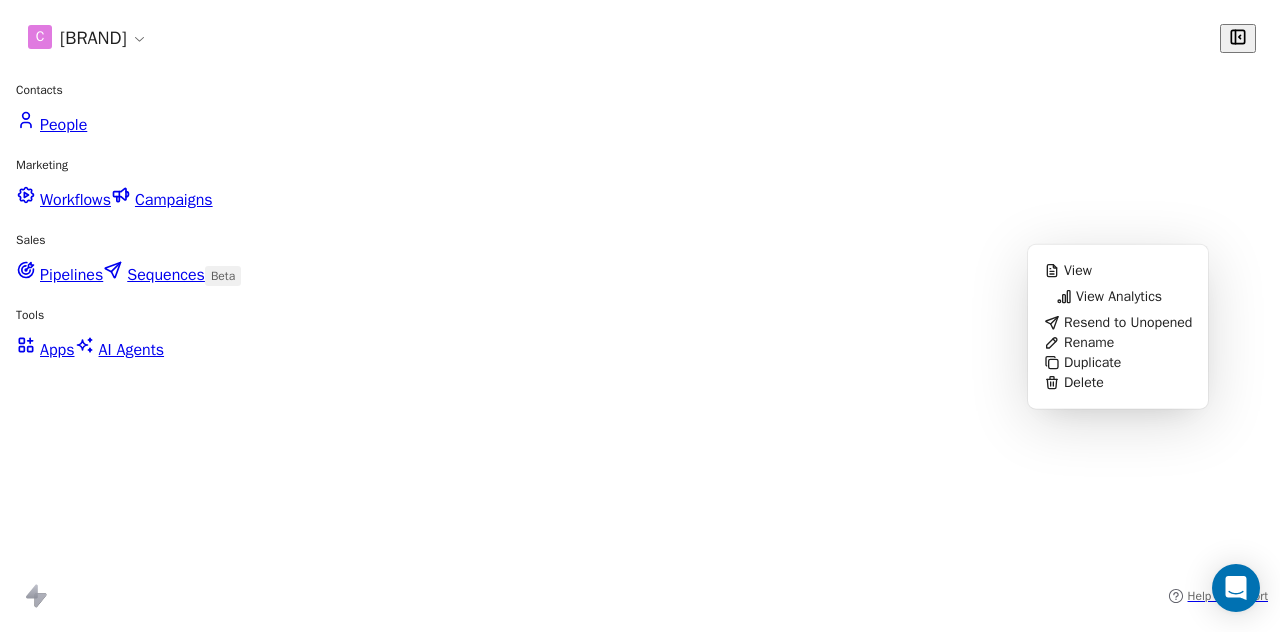 click on "View Analytics" at bounding box center (1119, 297) 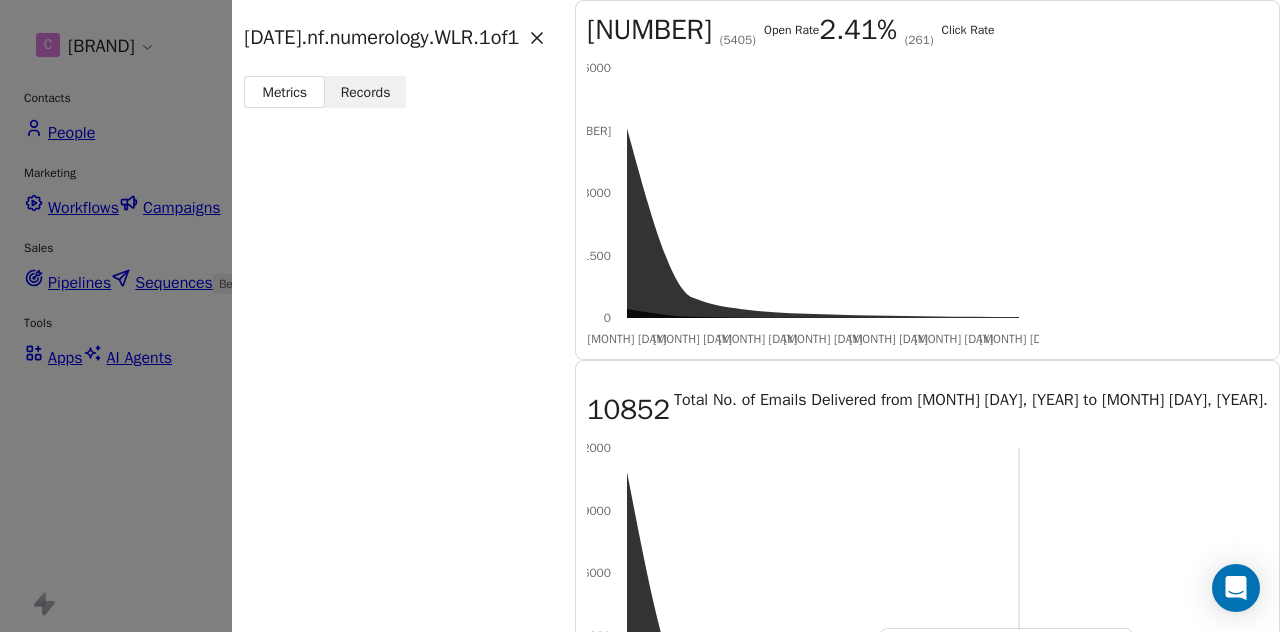 scroll, scrollTop: 314, scrollLeft: 0, axis: vertical 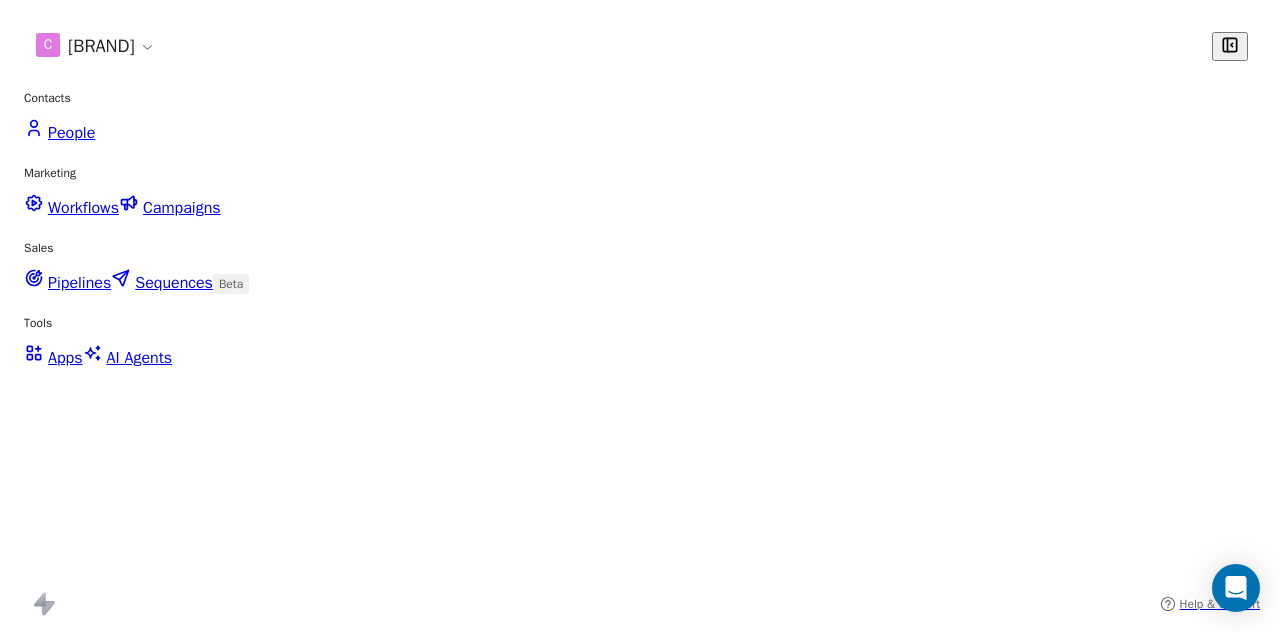 click at bounding box center [1215, 839] 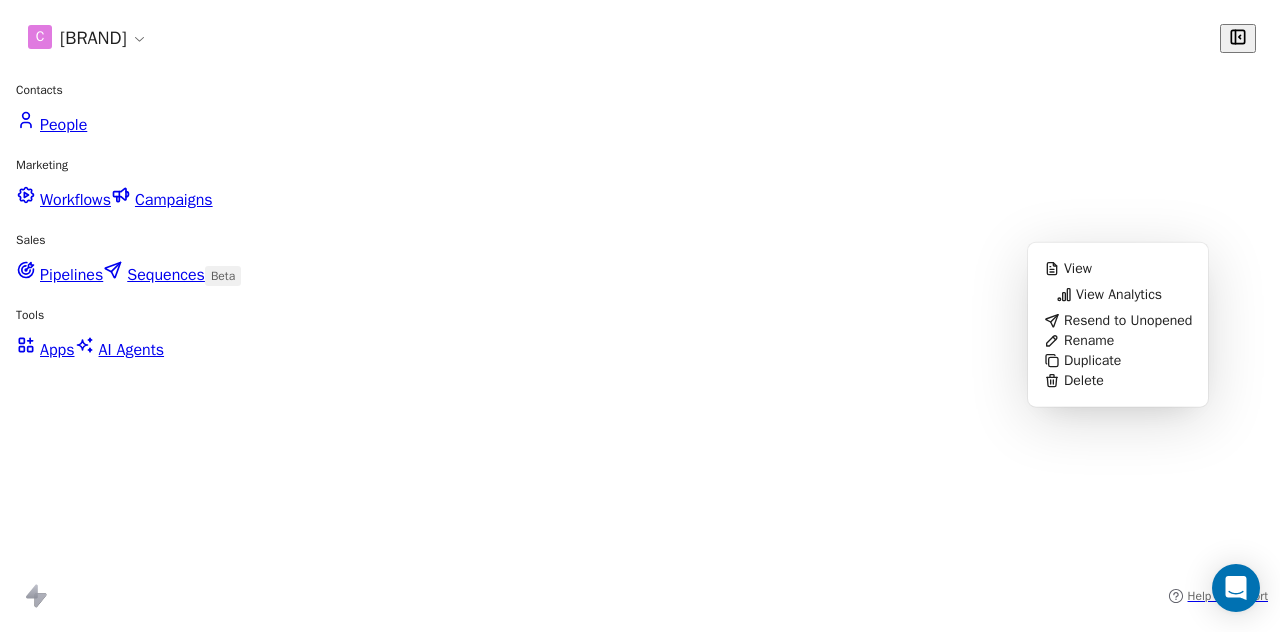 click on "View Analytics" at bounding box center (1119, 295) 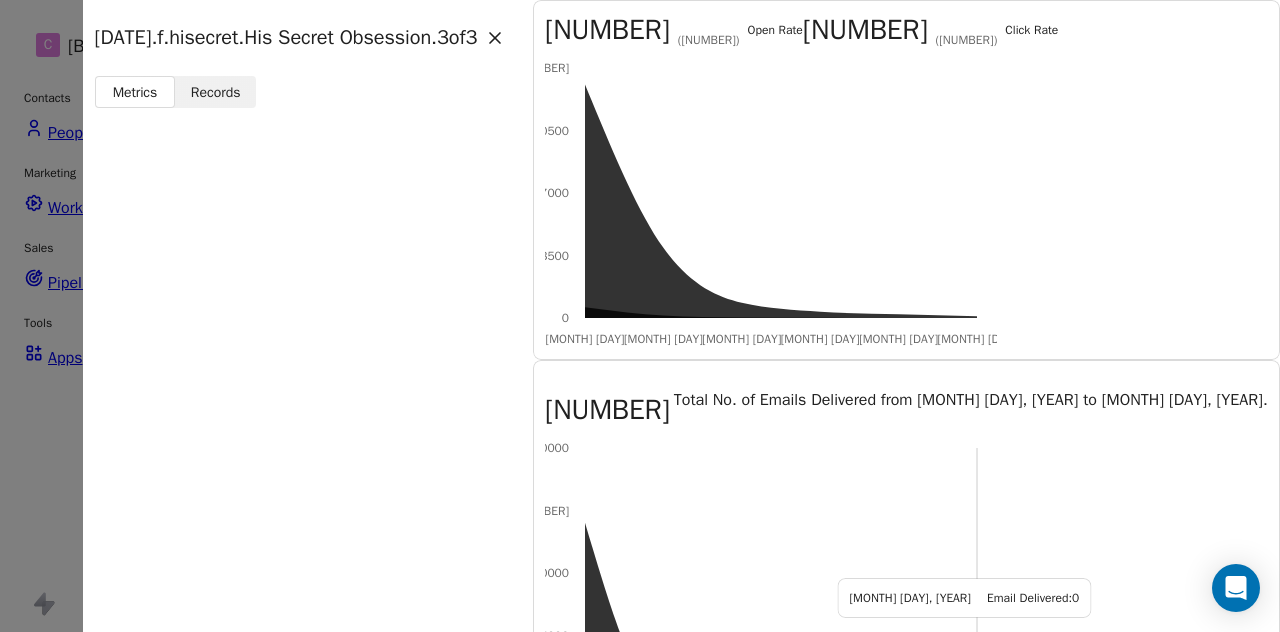 scroll, scrollTop: 366, scrollLeft: 0, axis: vertical 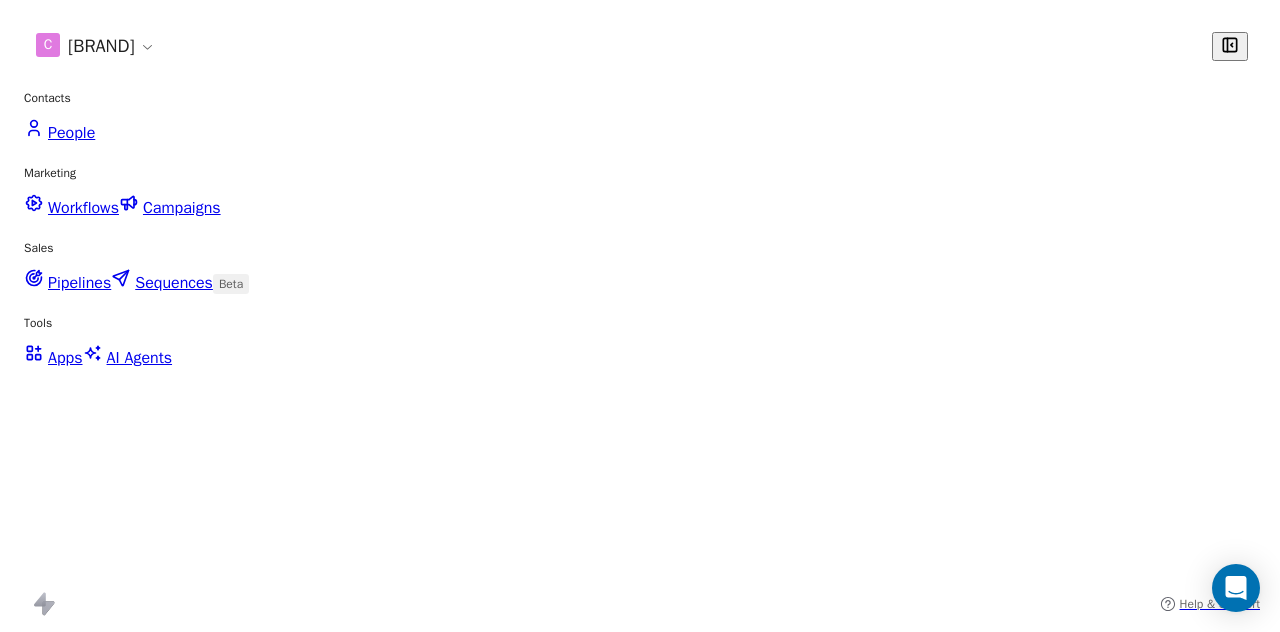 click at bounding box center [1215, 839] 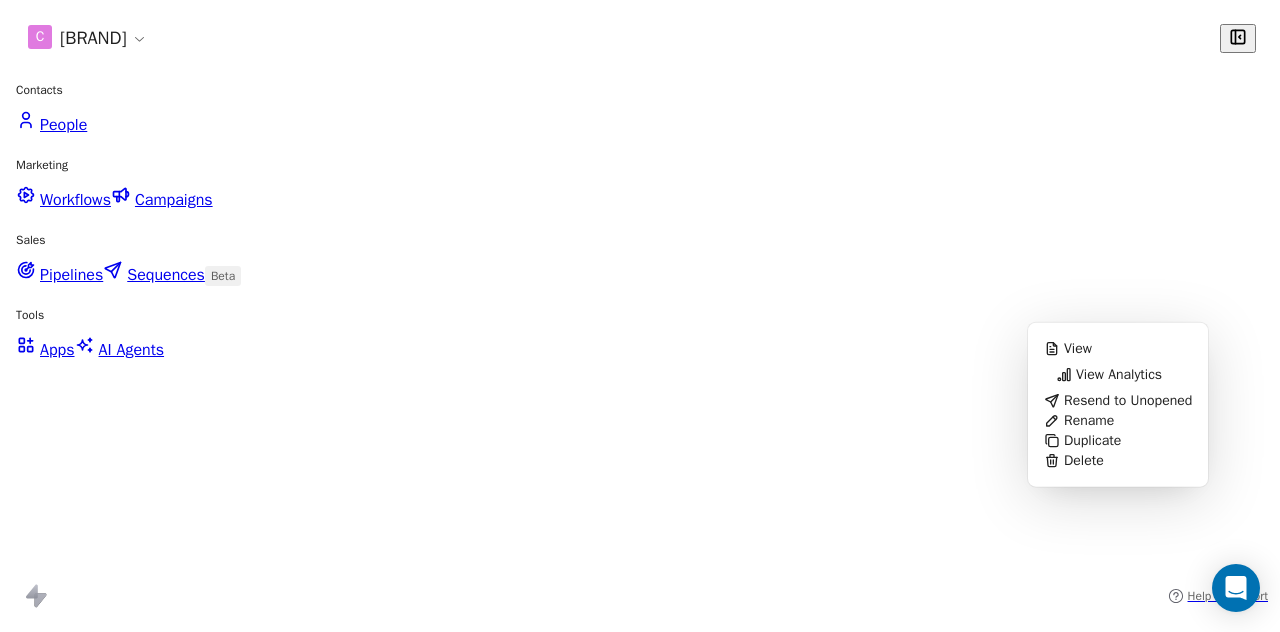 click on "View Analytics" at bounding box center [1119, 375] 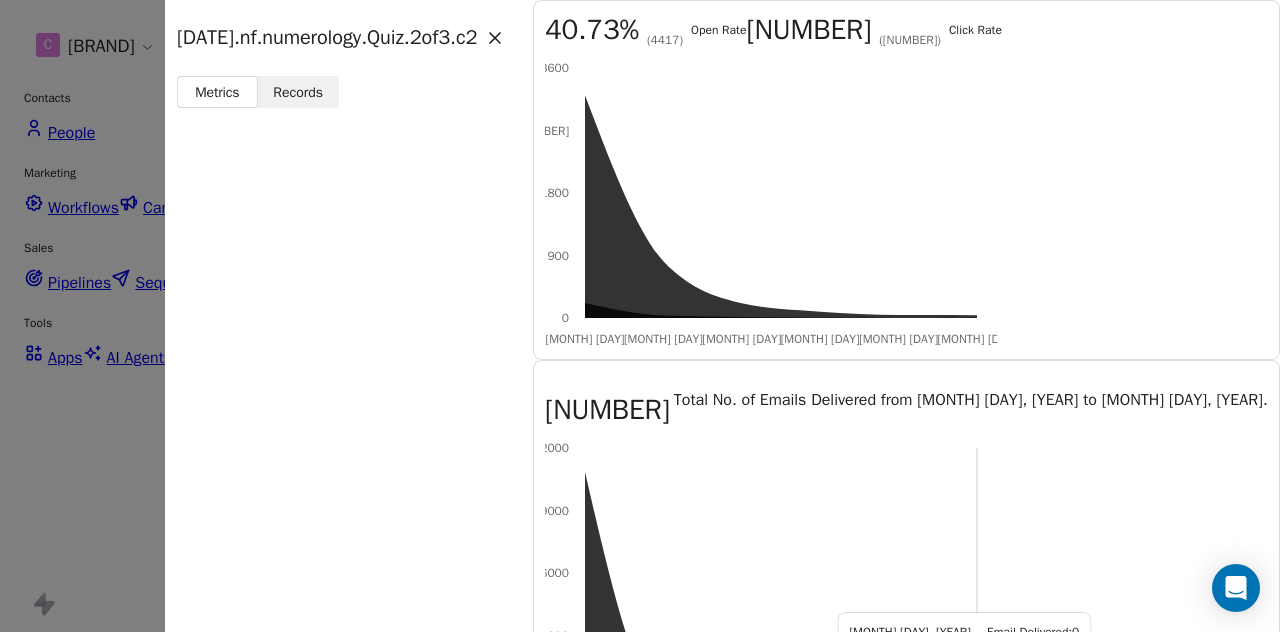 scroll, scrollTop: 258, scrollLeft: 0, axis: vertical 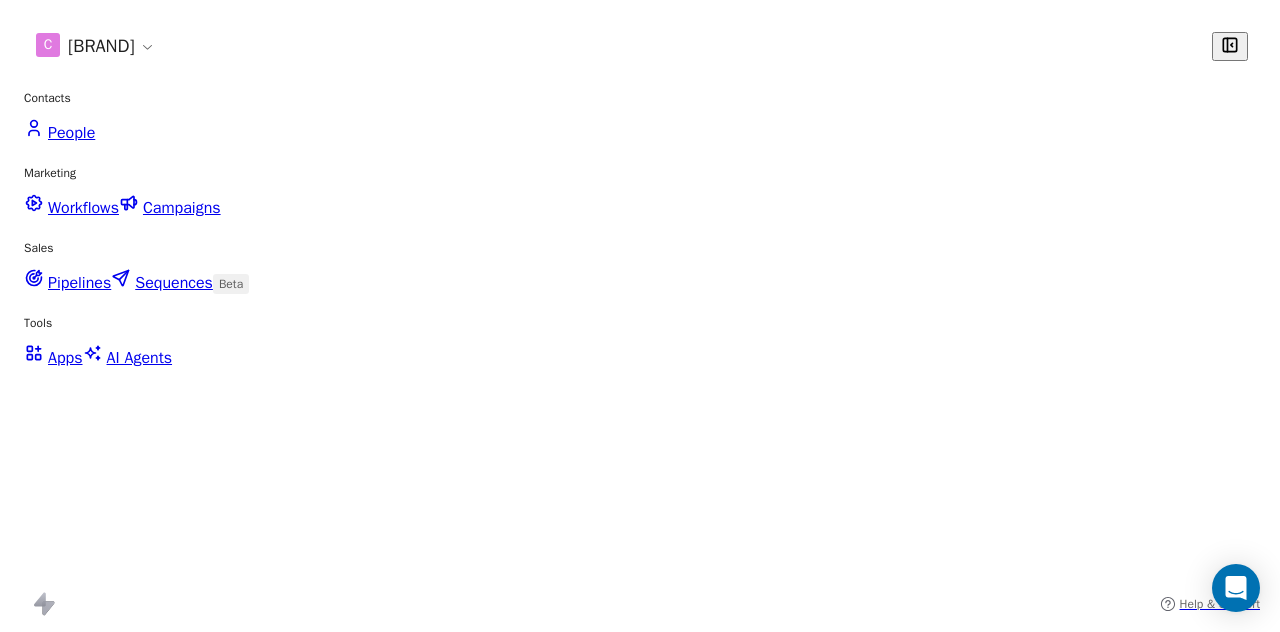 click at bounding box center [1214, 838] 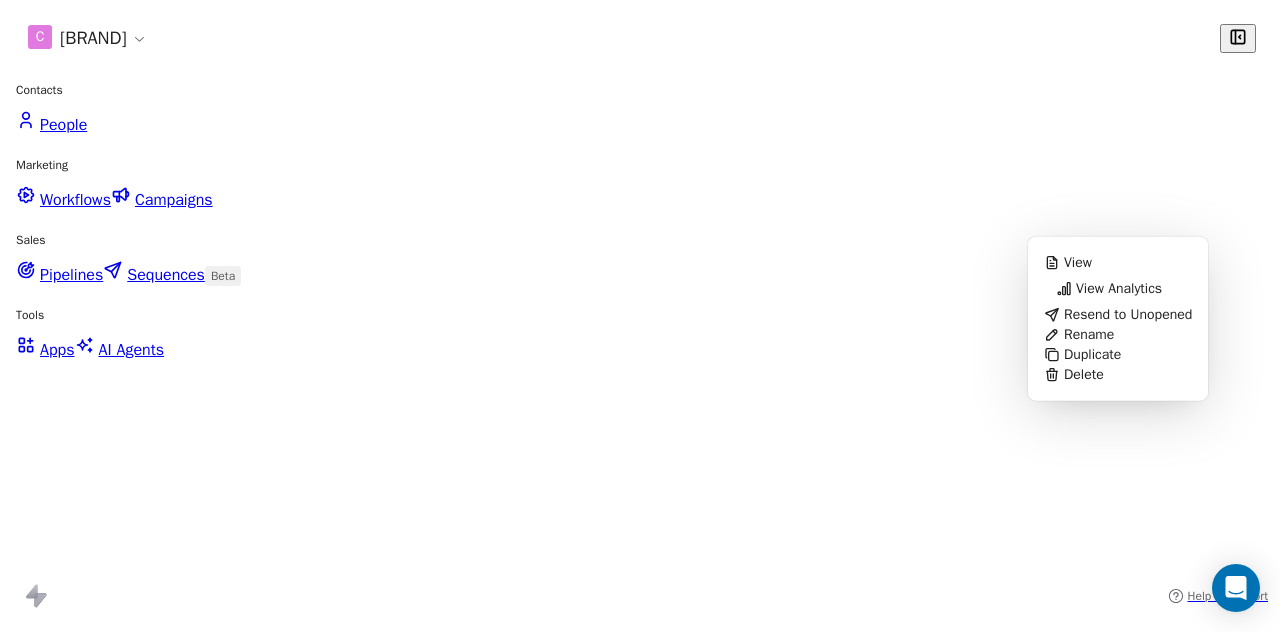click on "View Analytics" at bounding box center (1119, 289) 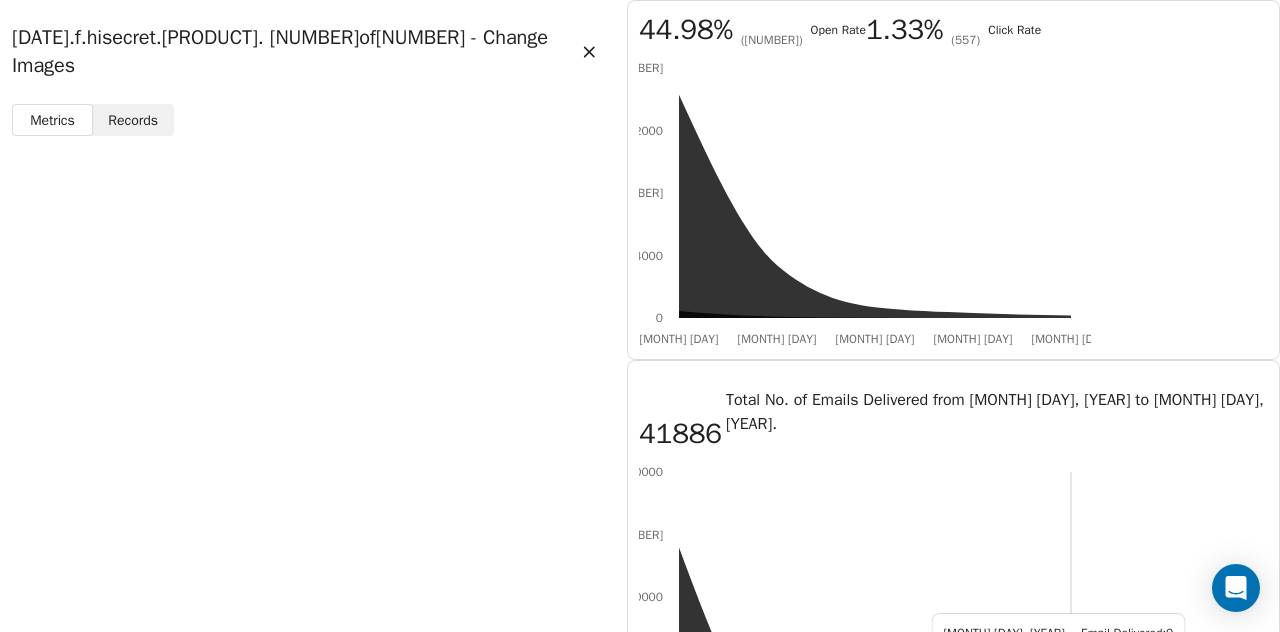 scroll, scrollTop: 324, scrollLeft: 0, axis: vertical 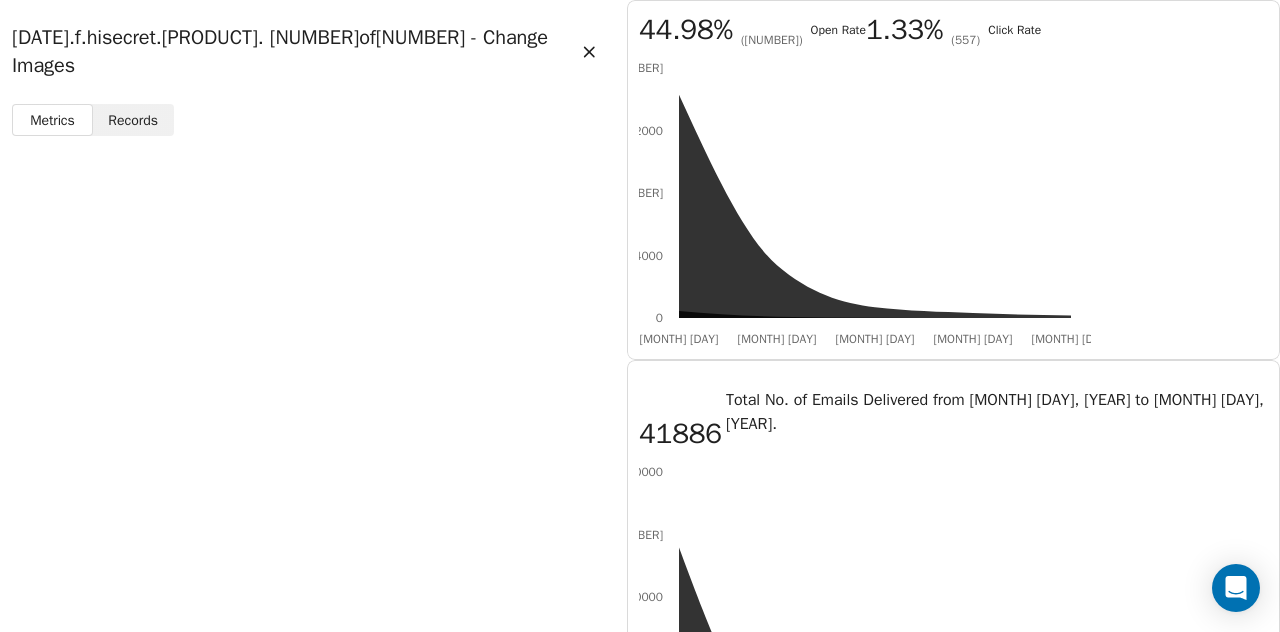 click at bounding box center (589, 51) 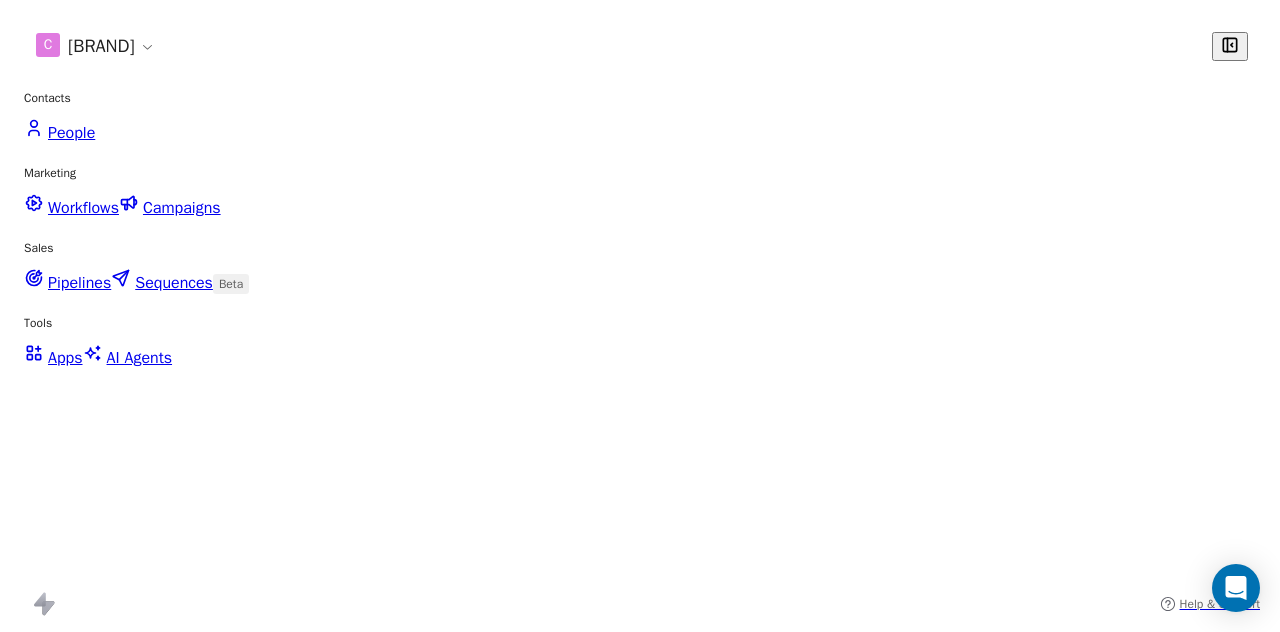 scroll, scrollTop: 449, scrollLeft: 0, axis: vertical 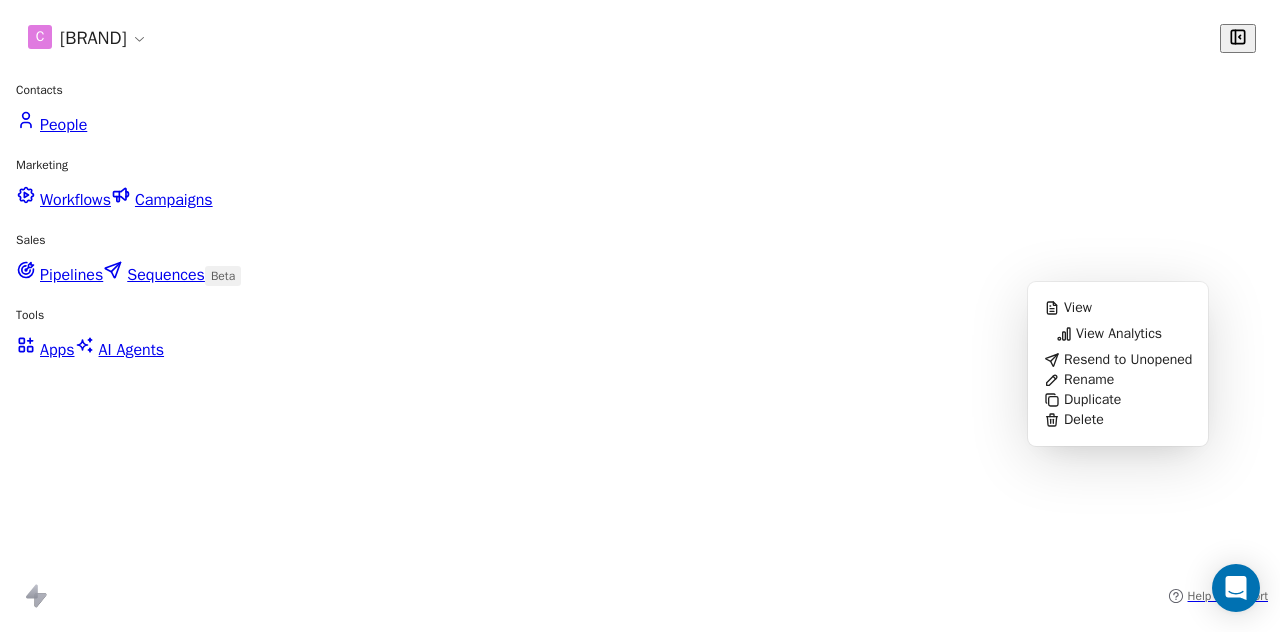 click on "View Analytics" at bounding box center (1119, 334) 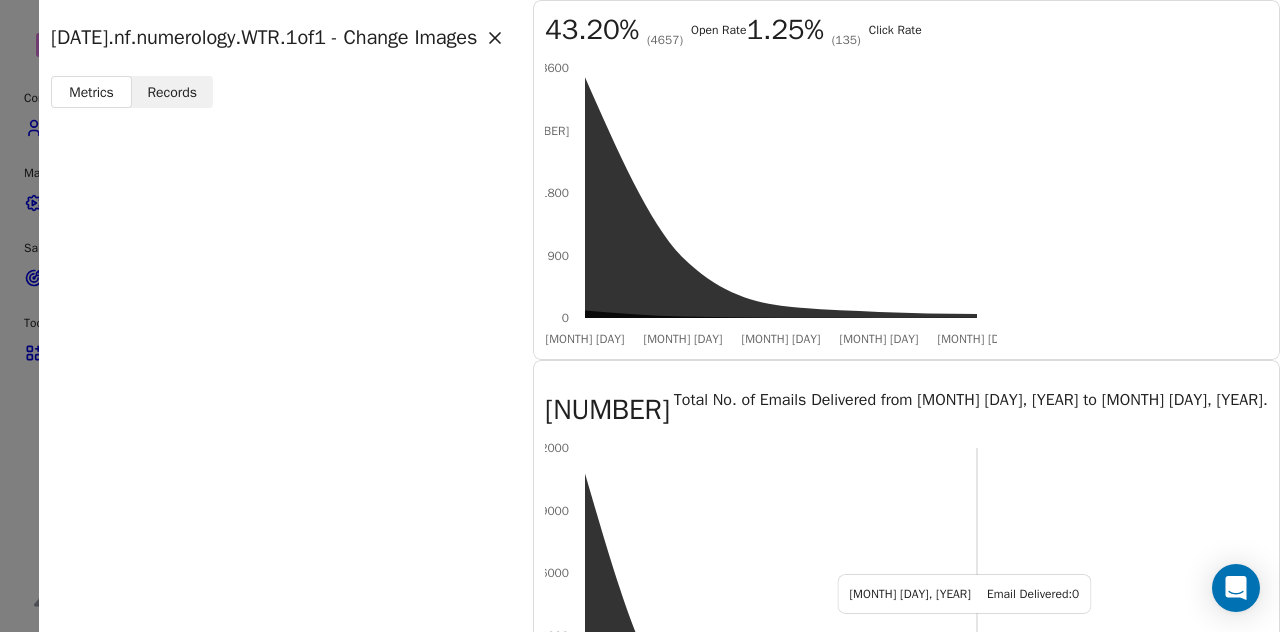 scroll, scrollTop: 357, scrollLeft: 0, axis: vertical 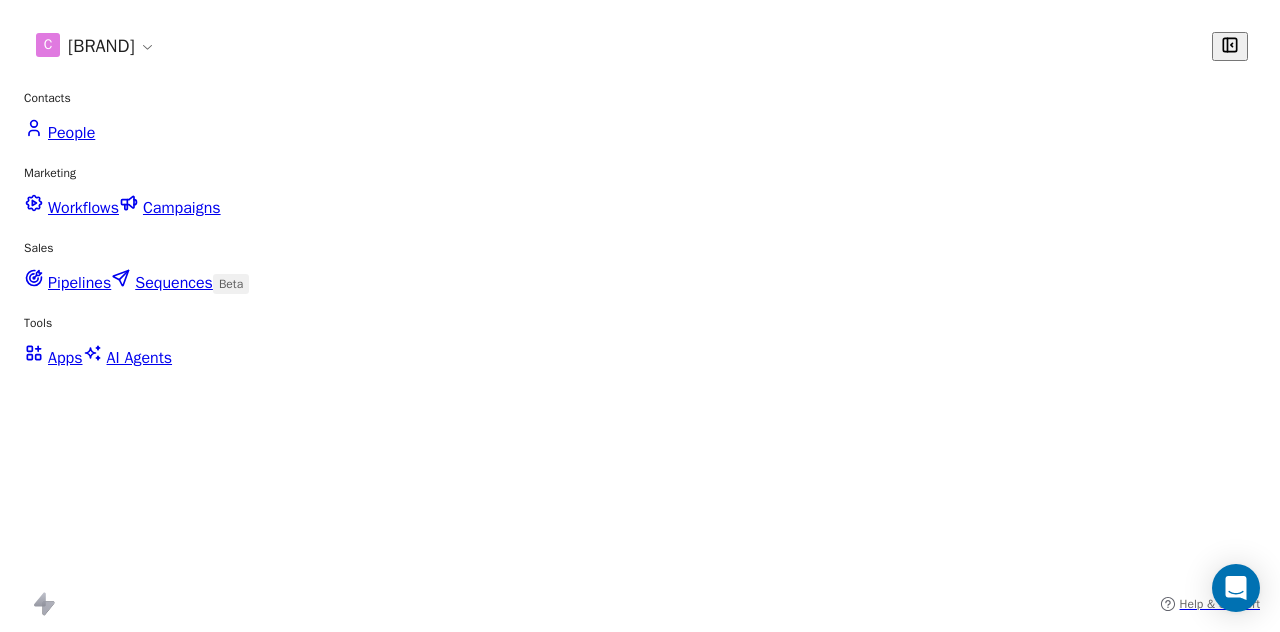 click at bounding box center (1215, 839) 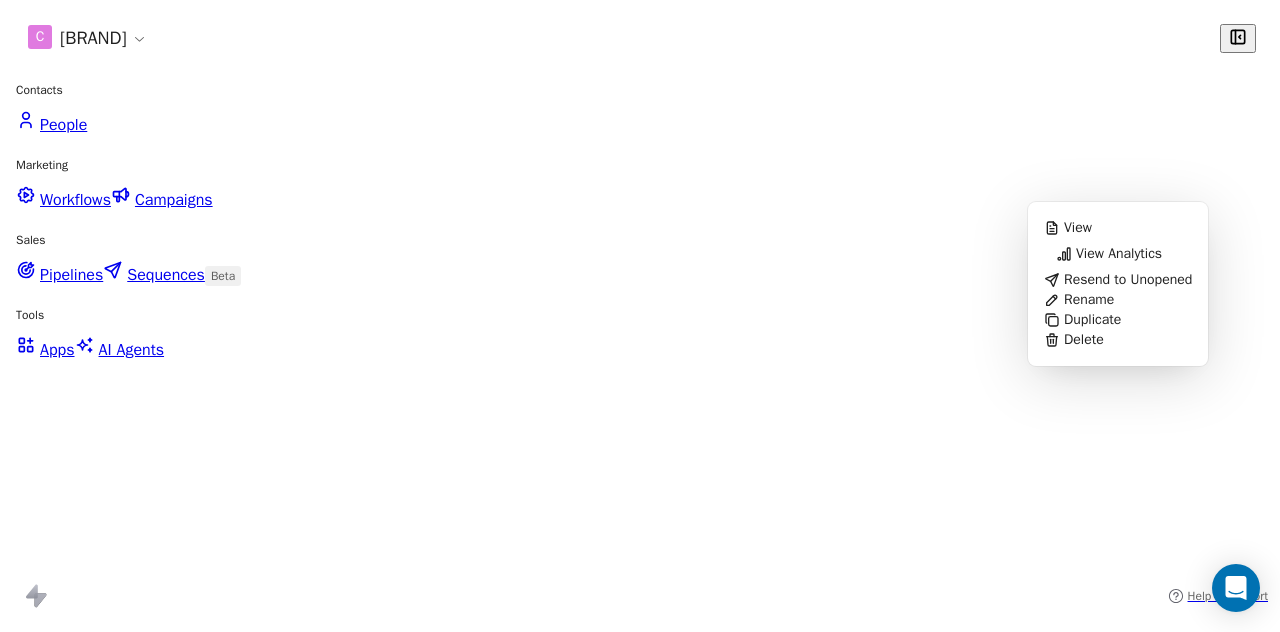 click on "View Analytics" at bounding box center [1119, 254] 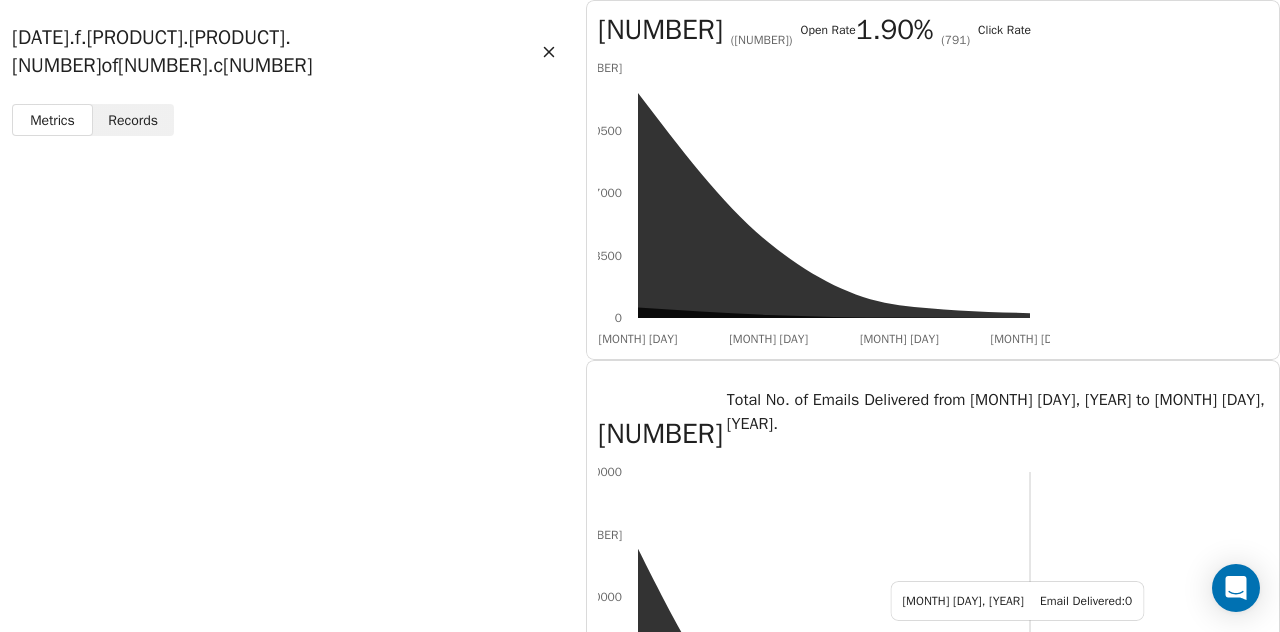 scroll, scrollTop: 308, scrollLeft: 0, axis: vertical 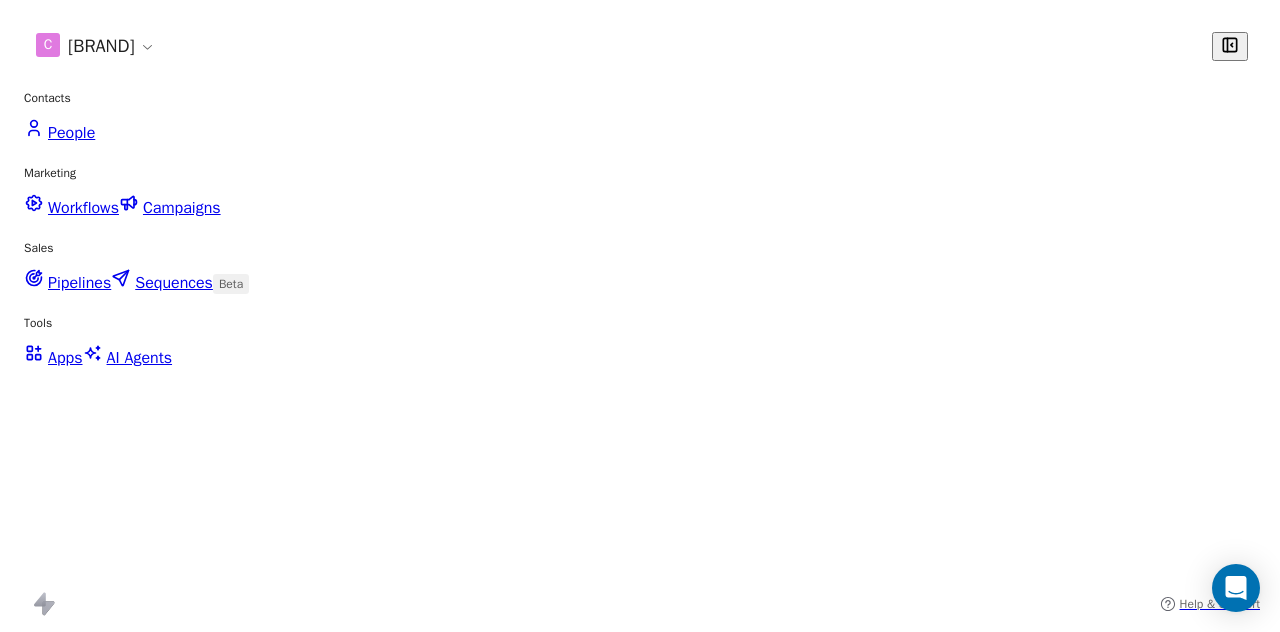 click at bounding box center [1215, 839] 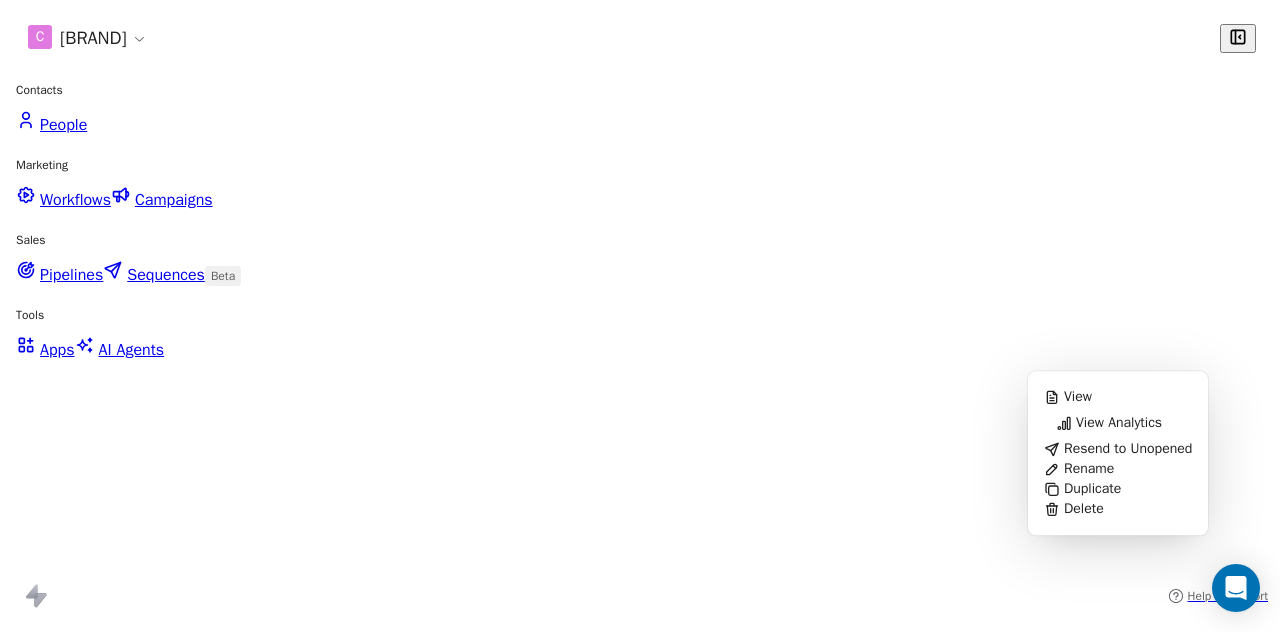 click on "View Analytics" at bounding box center (1119, 423) 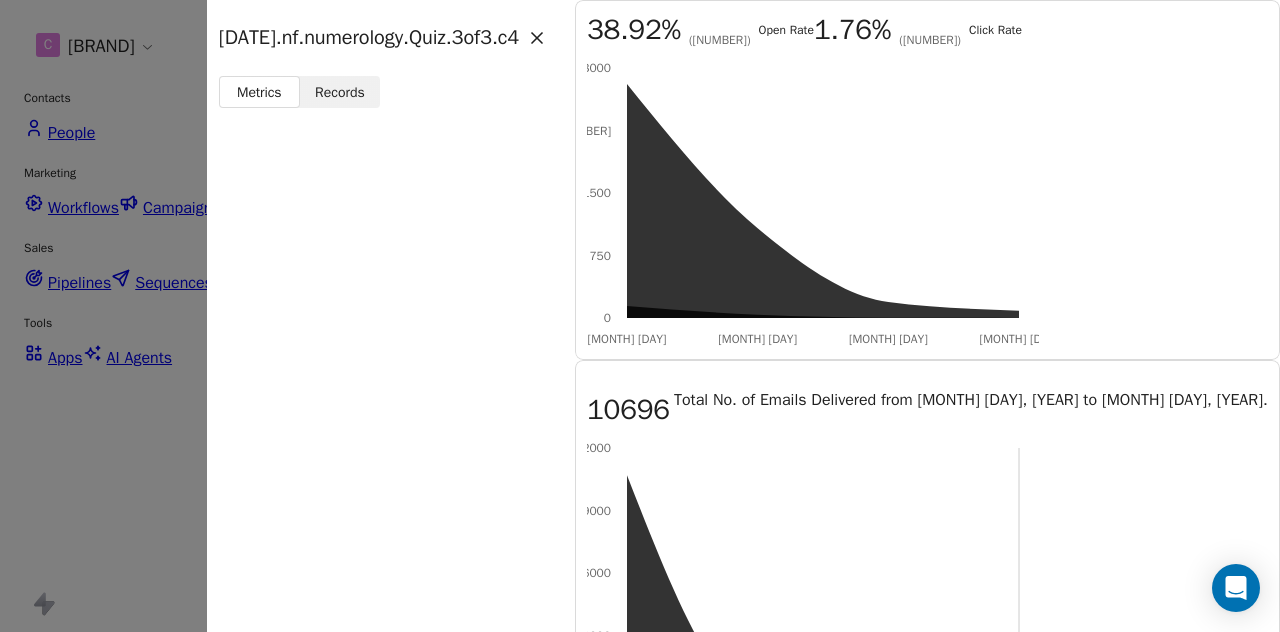scroll, scrollTop: 350, scrollLeft: 0, axis: vertical 